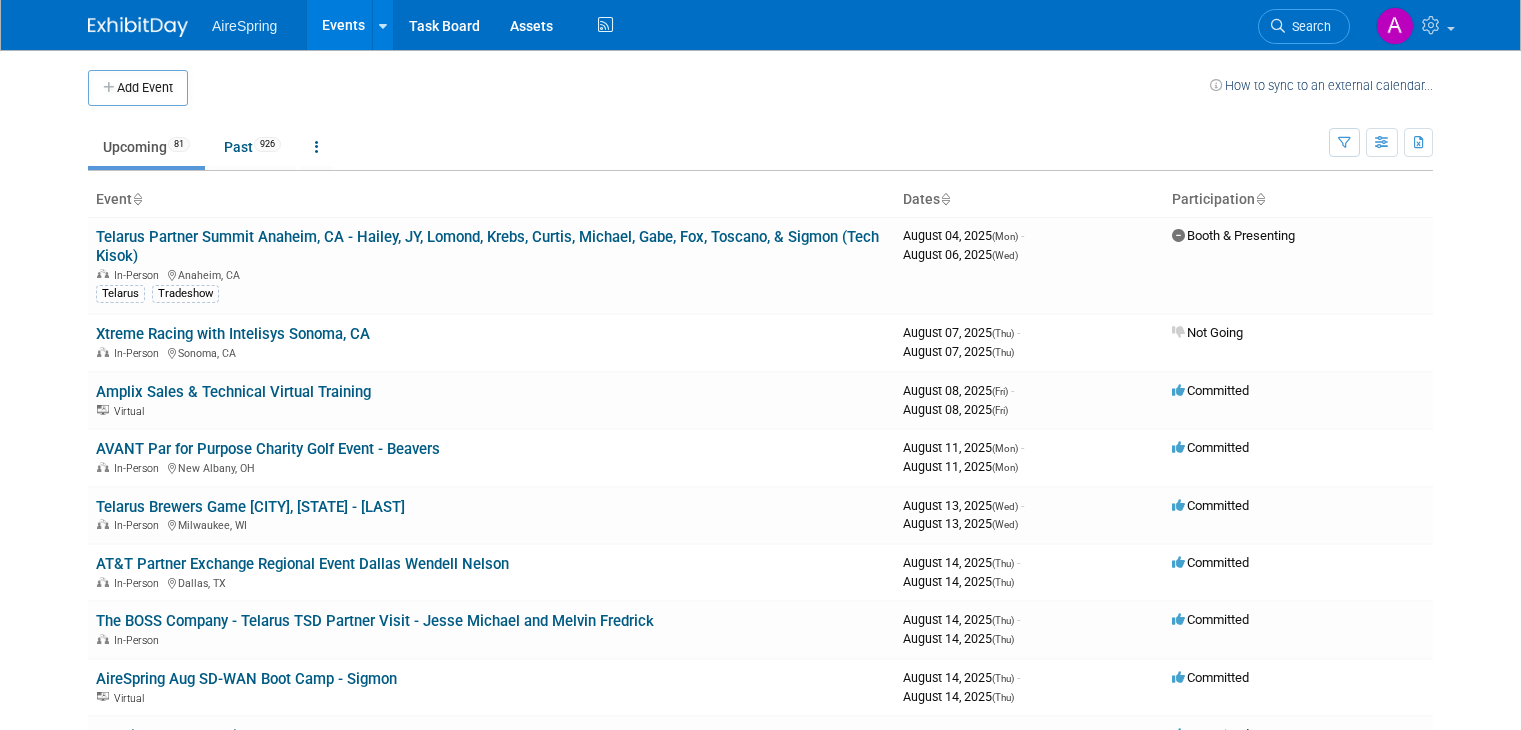 scroll, scrollTop: 600, scrollLeft: 0, axis: vertical 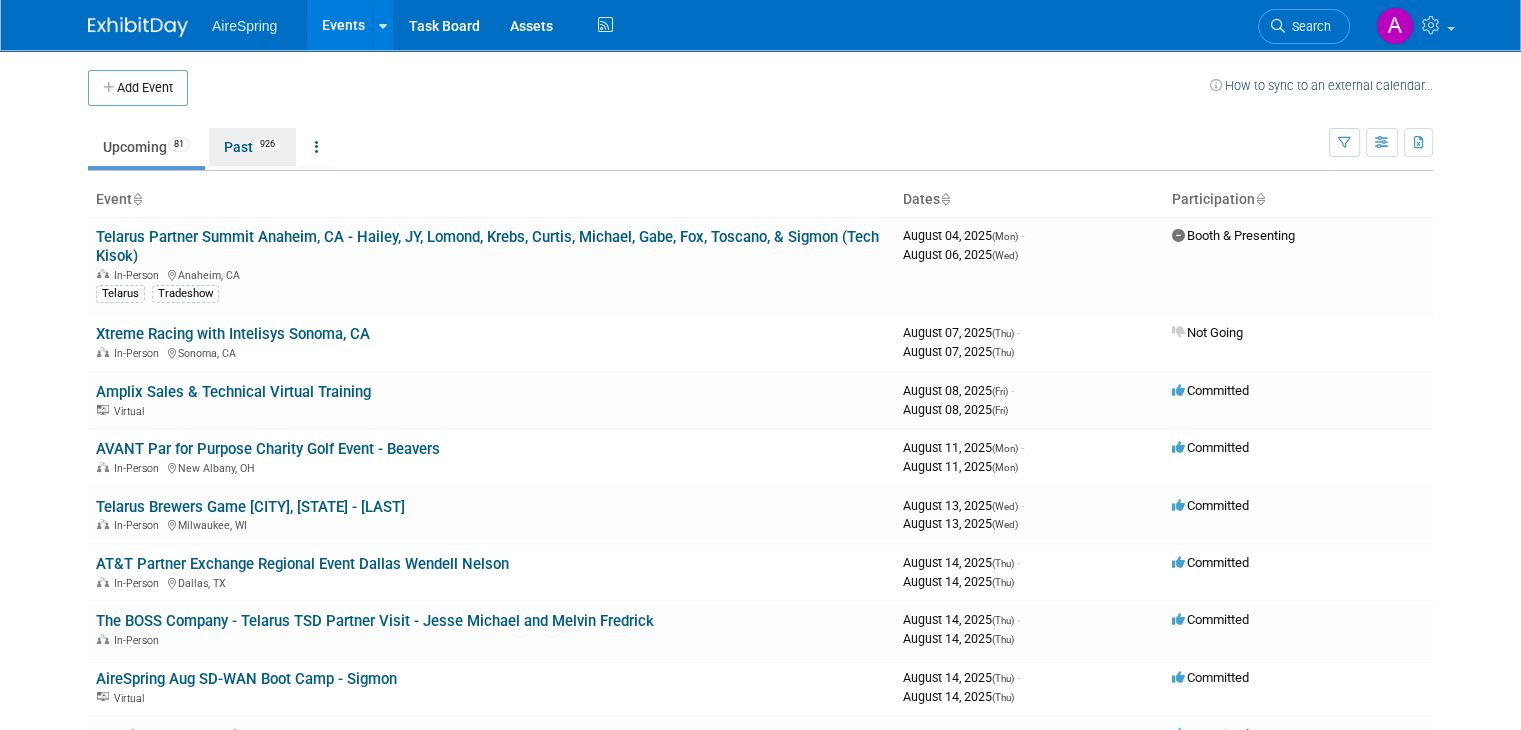 click on "Upcoming
81
Past
926
All Events
1007
Past and Upcoming
Grouped Annually
Events grouped by year" at bounding box center [708, 148] 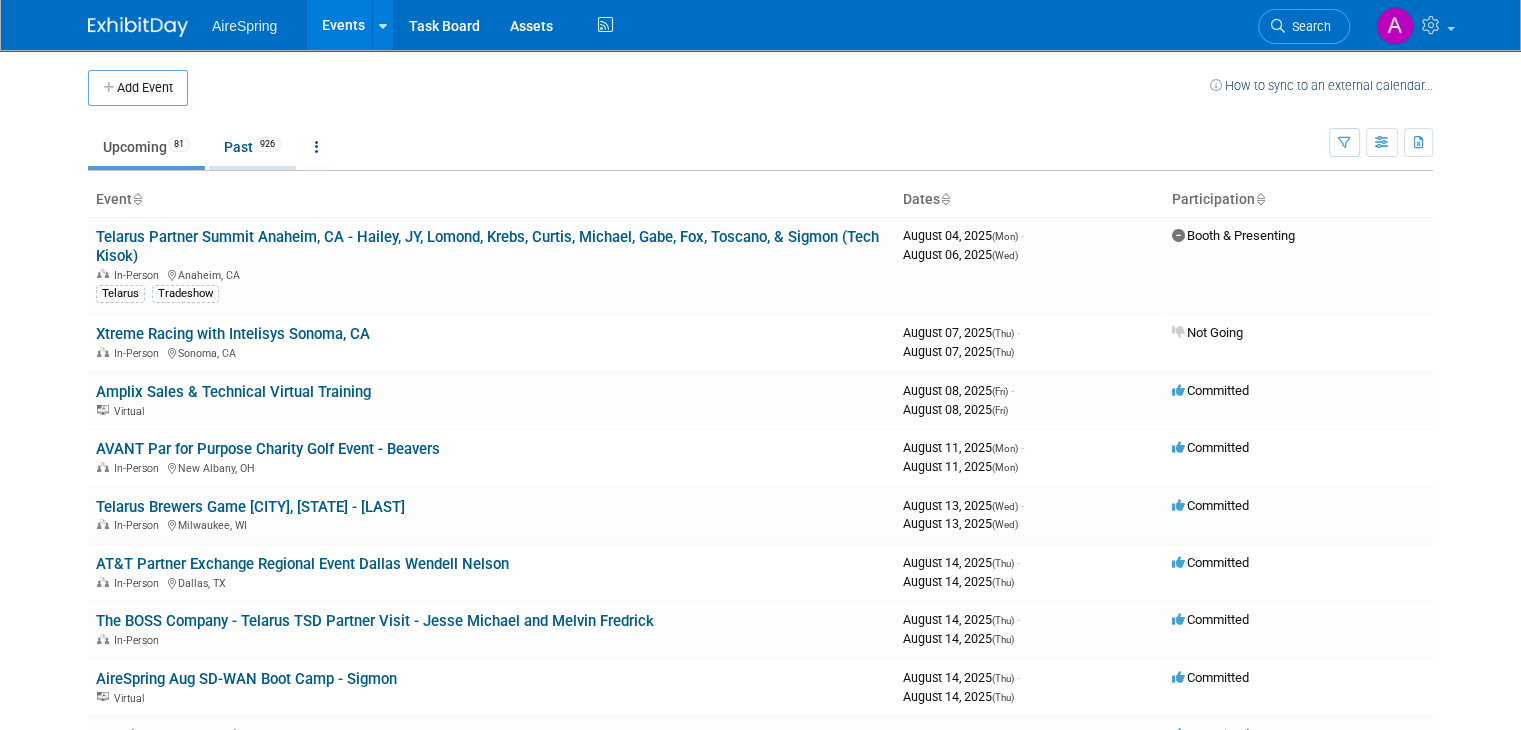 click on "Past
926" at bounding box center (252, 147) 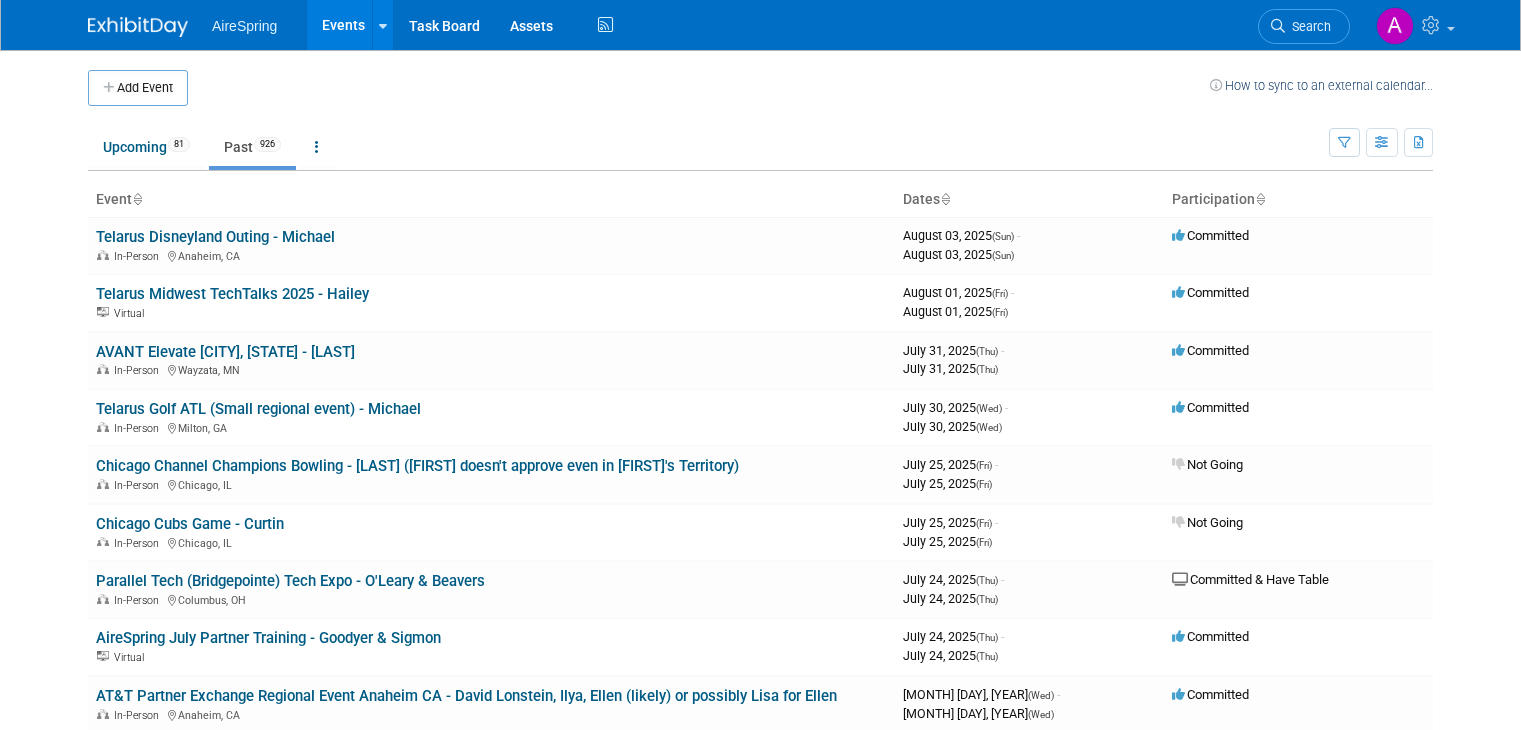 scroll, scrollTop: 0, scrollLeft: 0, axis: both 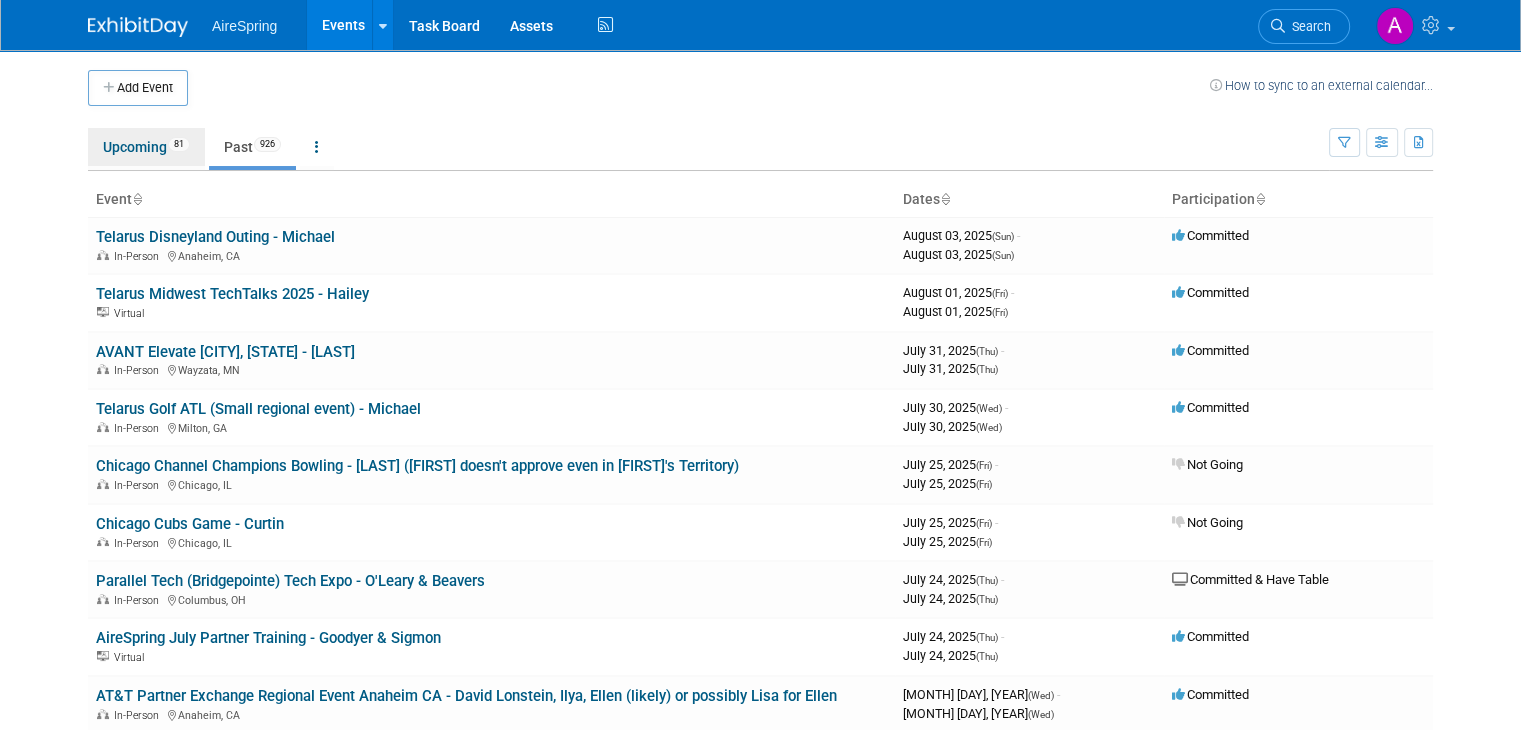 click on "Upcoming
81" at bounding box center [146, 147] 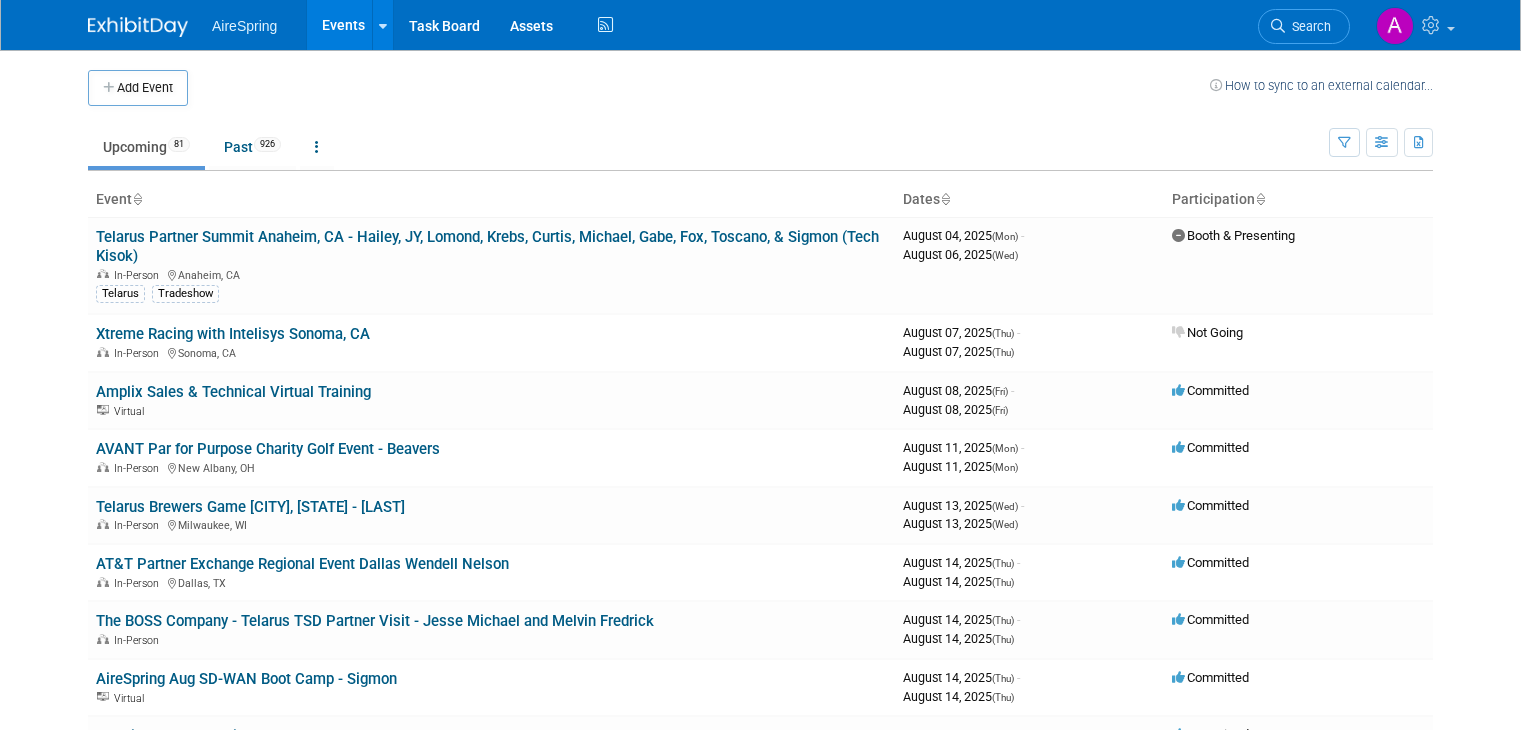 scroll, scrollTop: 0, scrollLeft: 0, axis: both 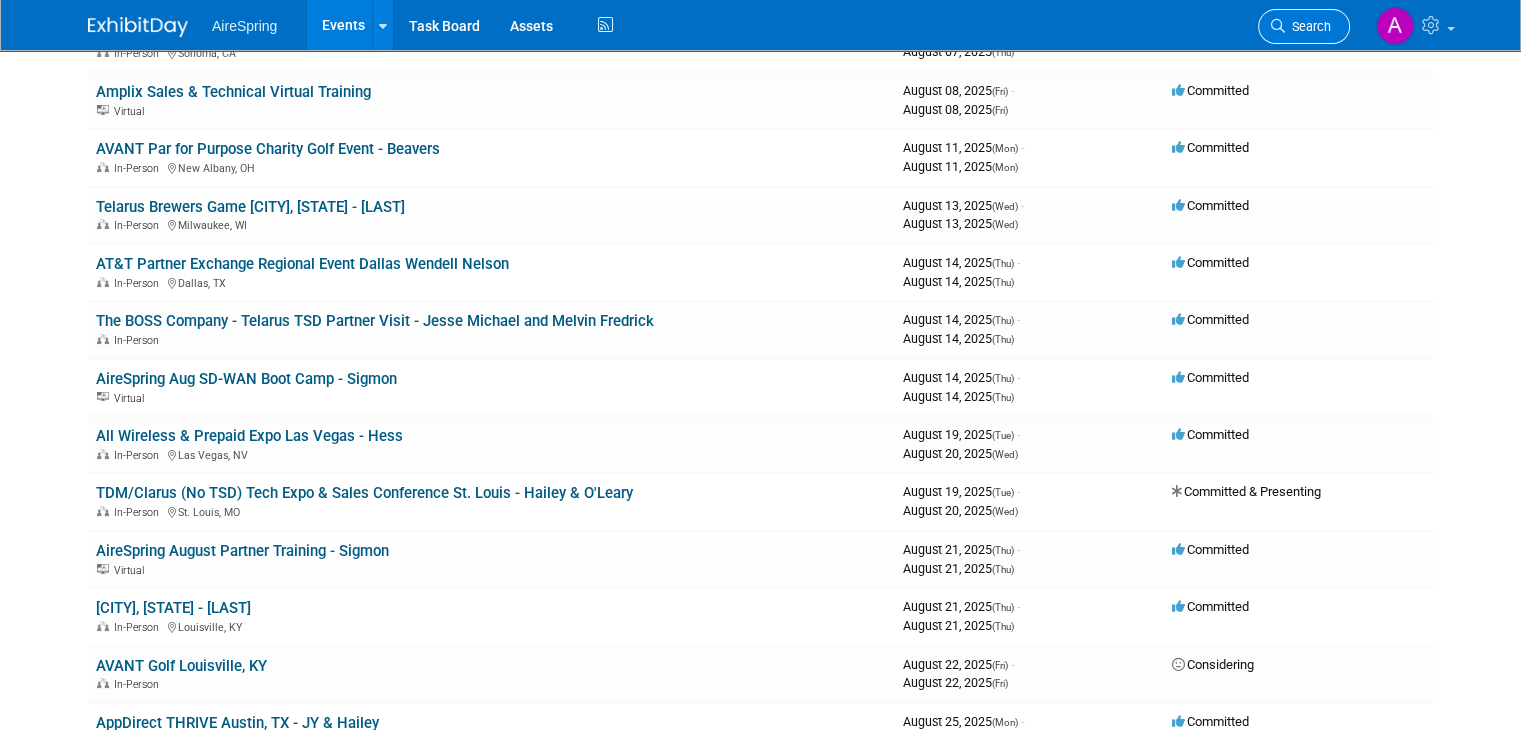 click at bounding box center (1278, 26) 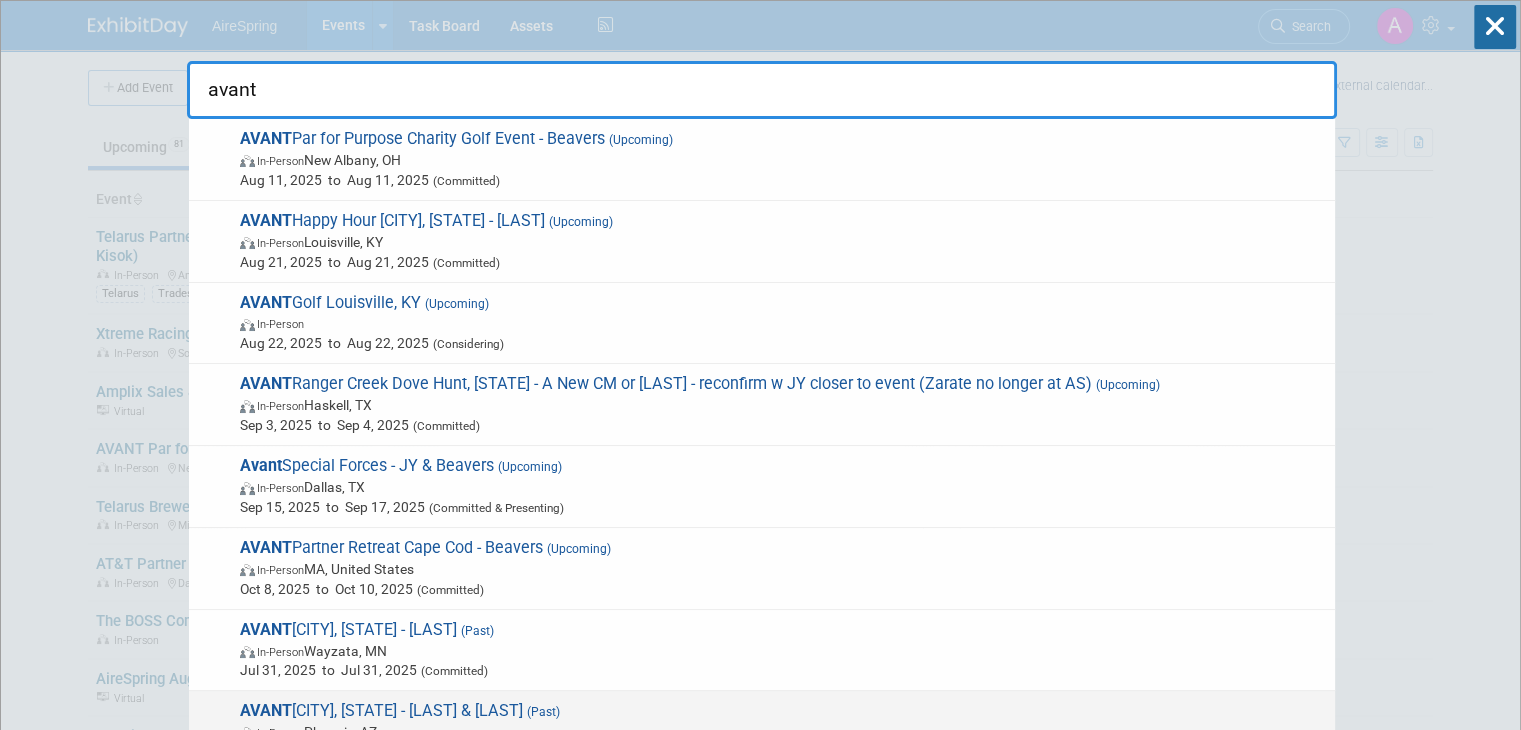 type on "avant" 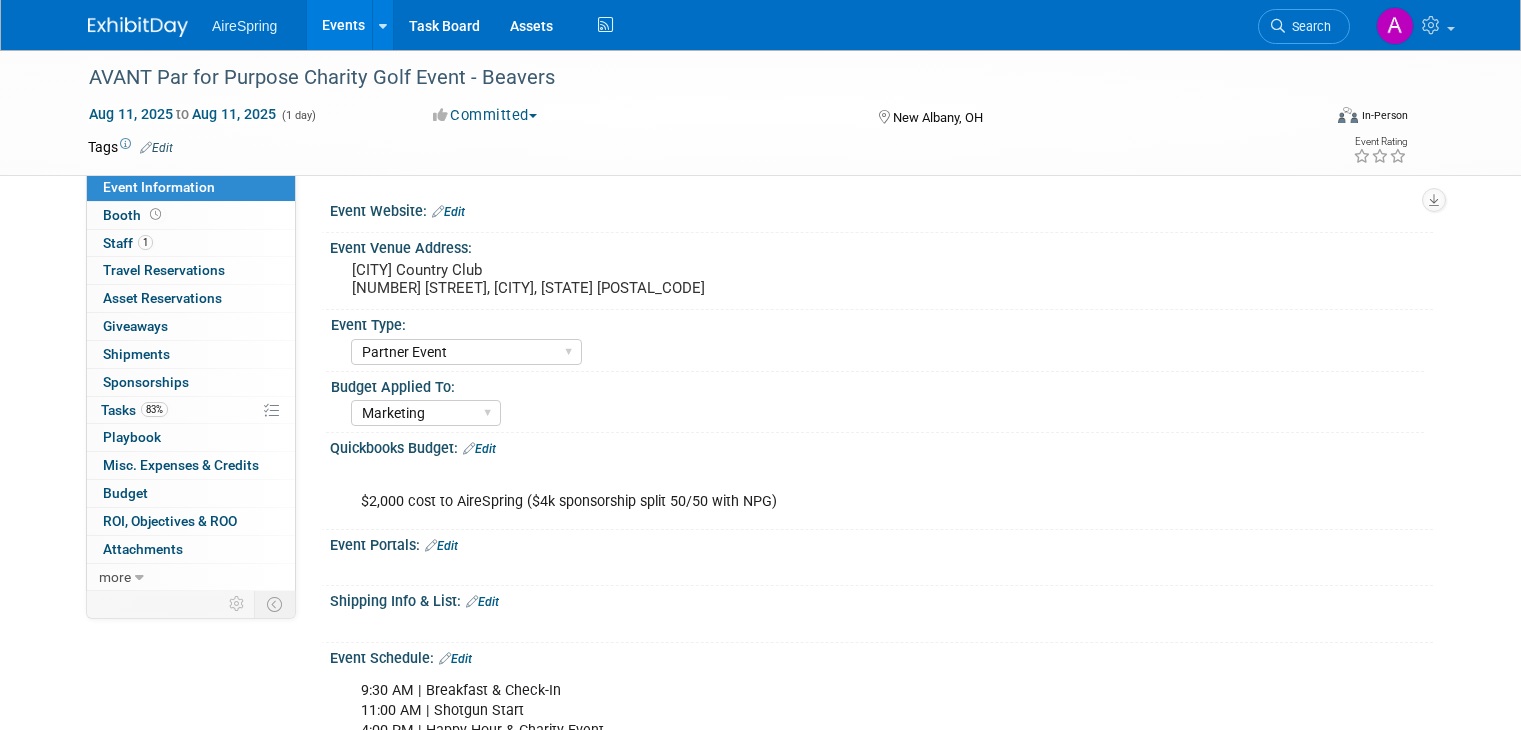 select on "Partner Event" 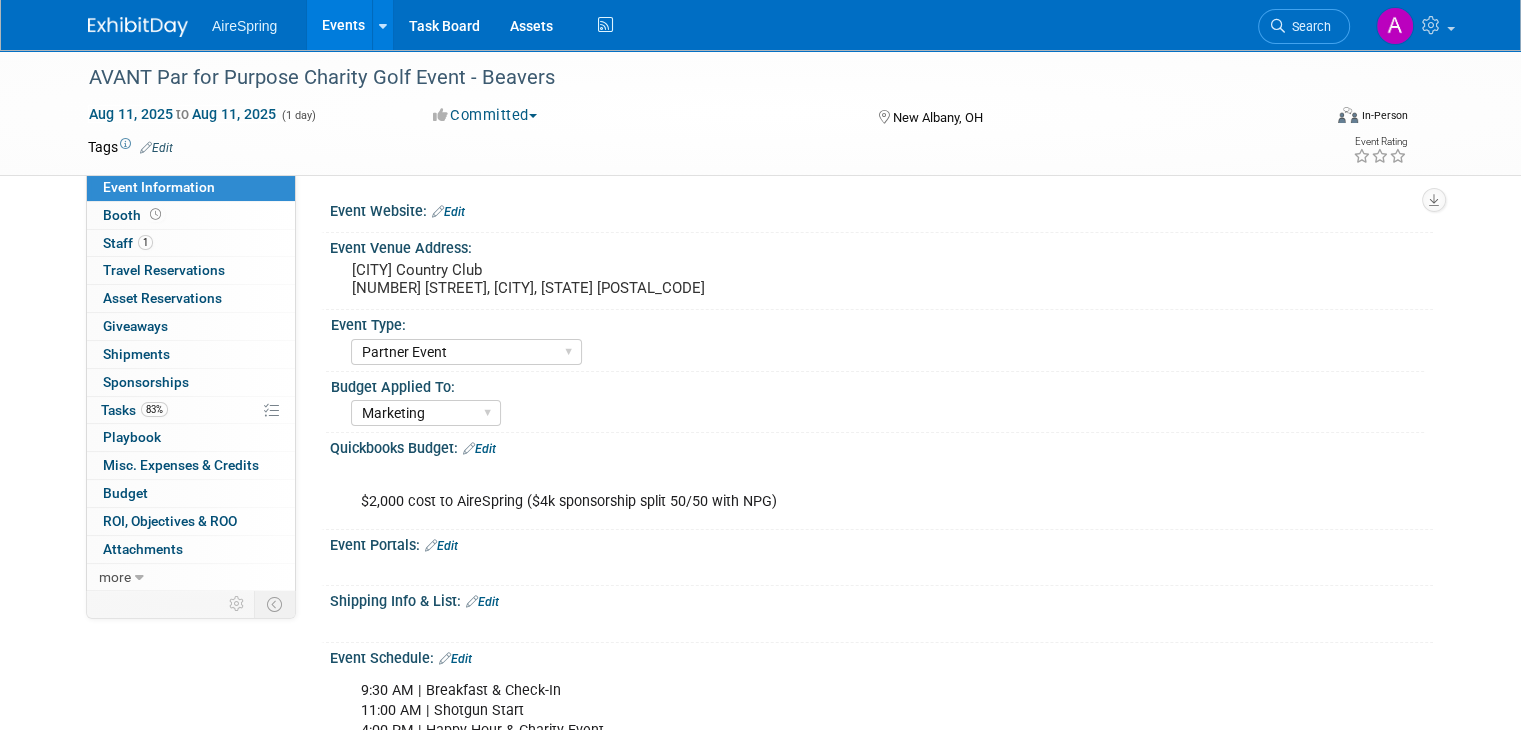 scroll, scrollTop: 0, scrollLeft: 0, axis: both 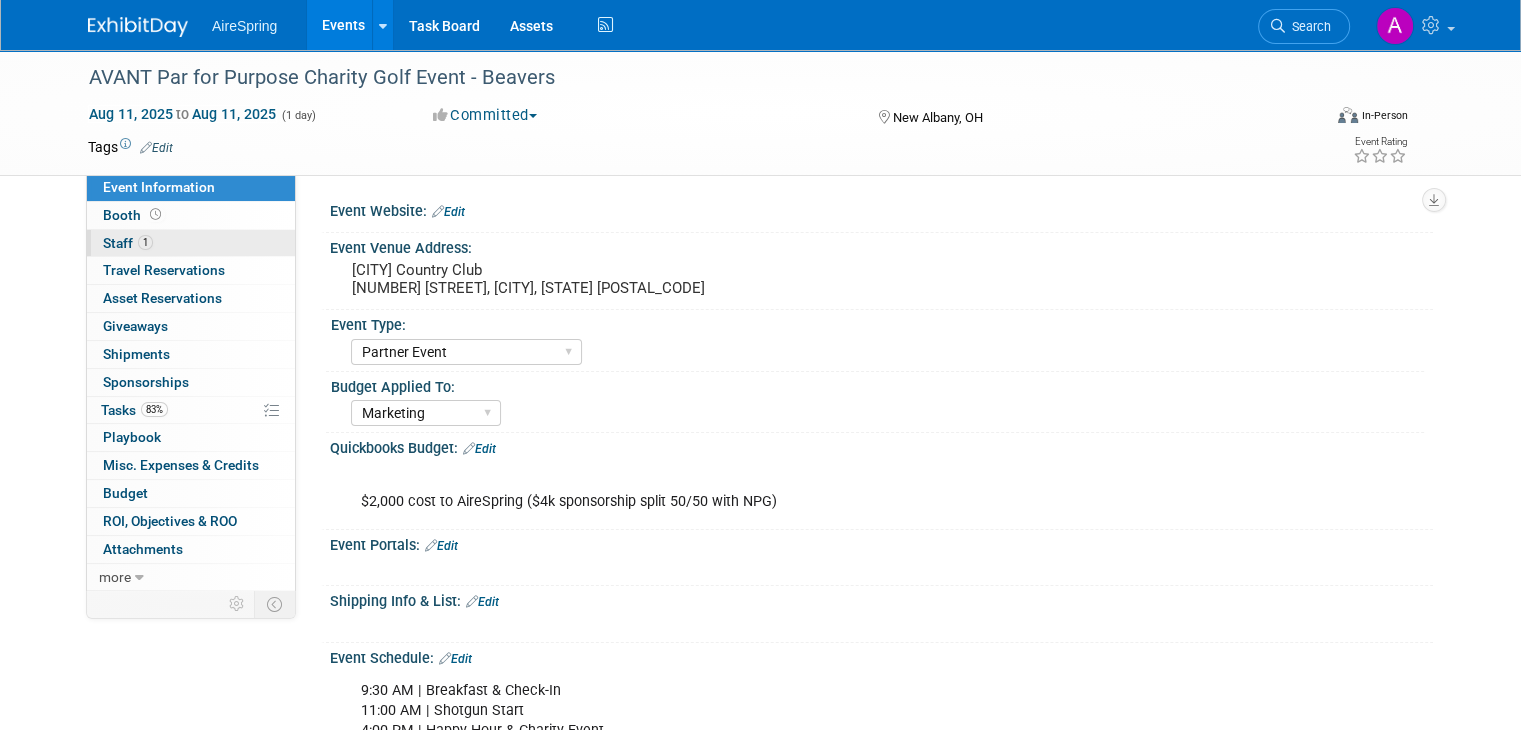 click on "1
Staff 1" at bounding box center (191, 243) 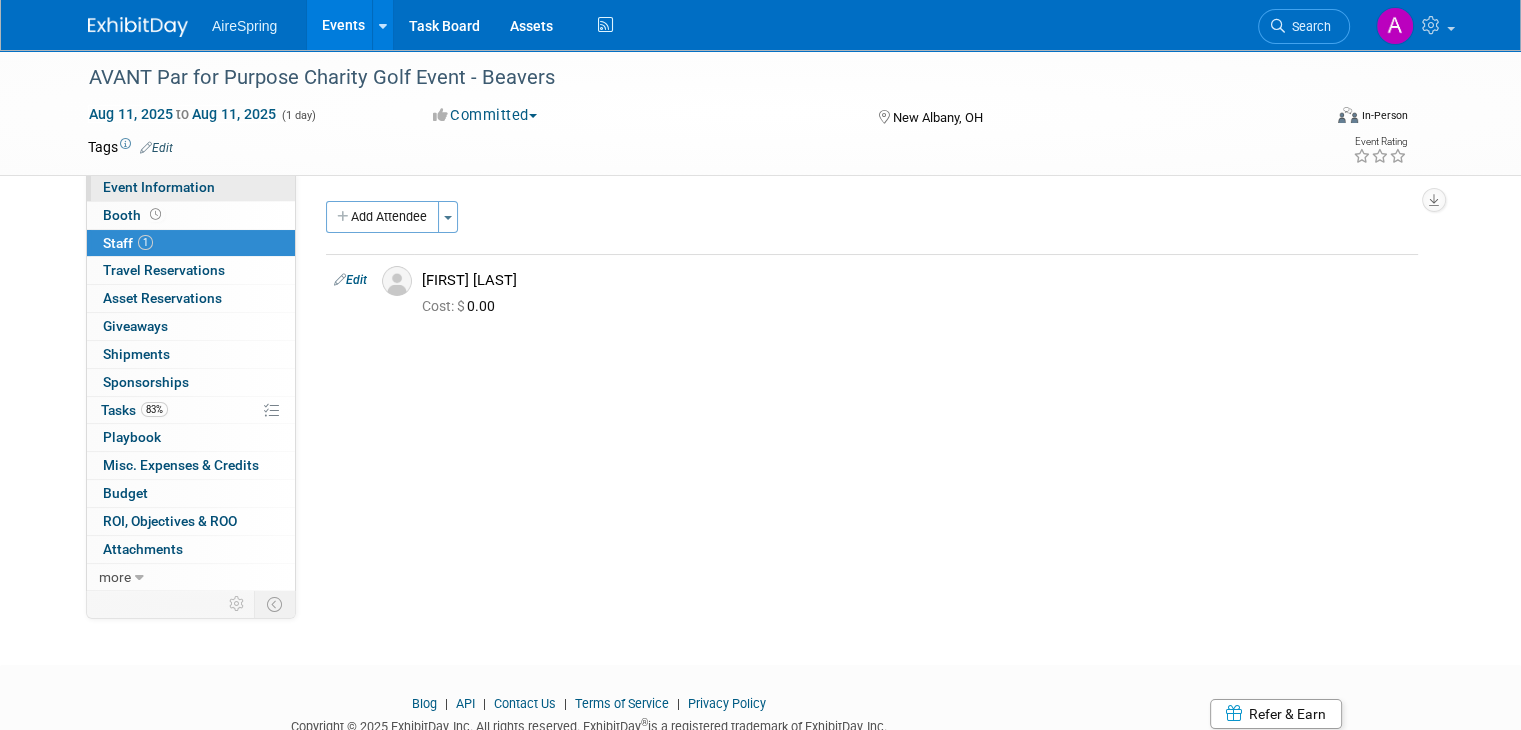 click on "Event Information" at bounding box center [159, 187] 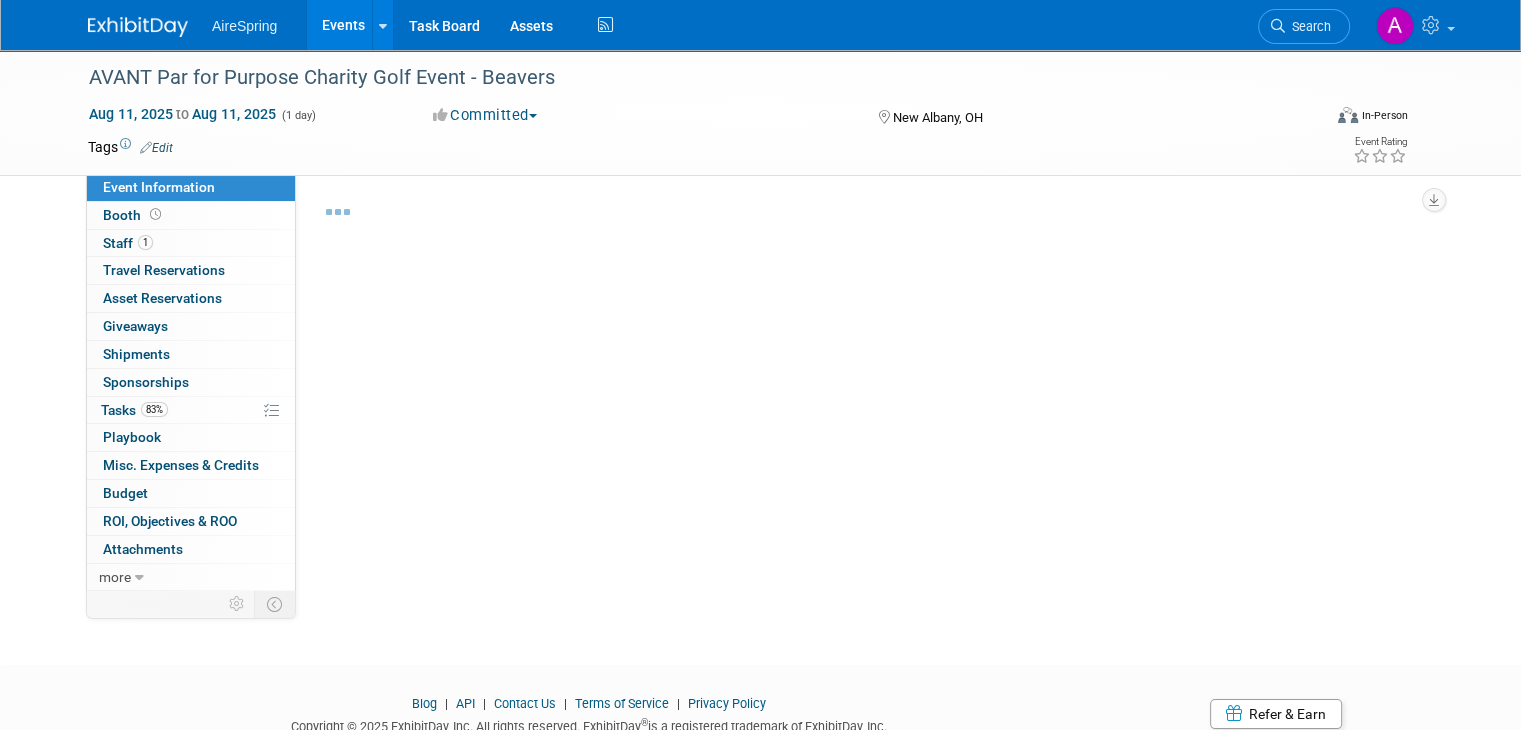 select on "Partner Event" 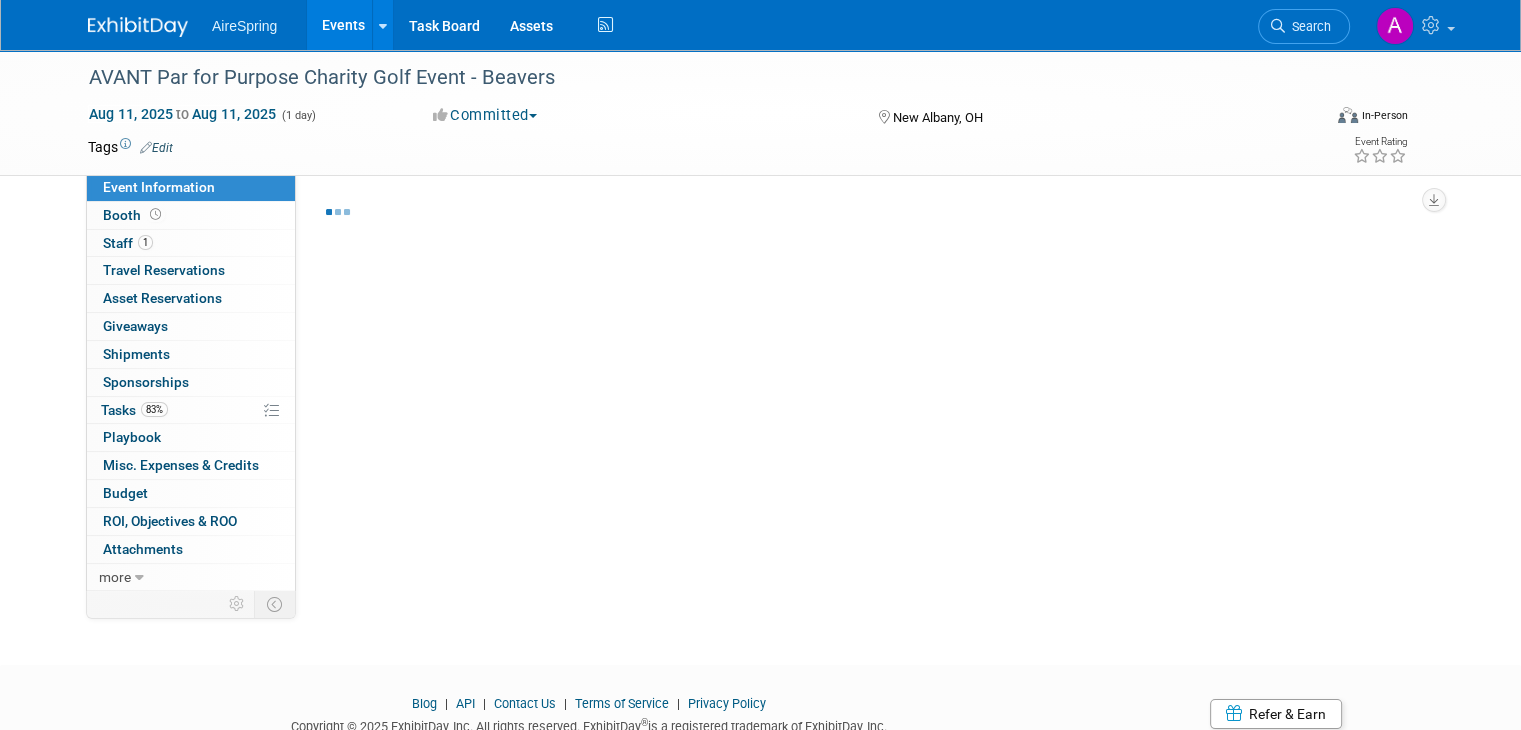 select on "Marketing" 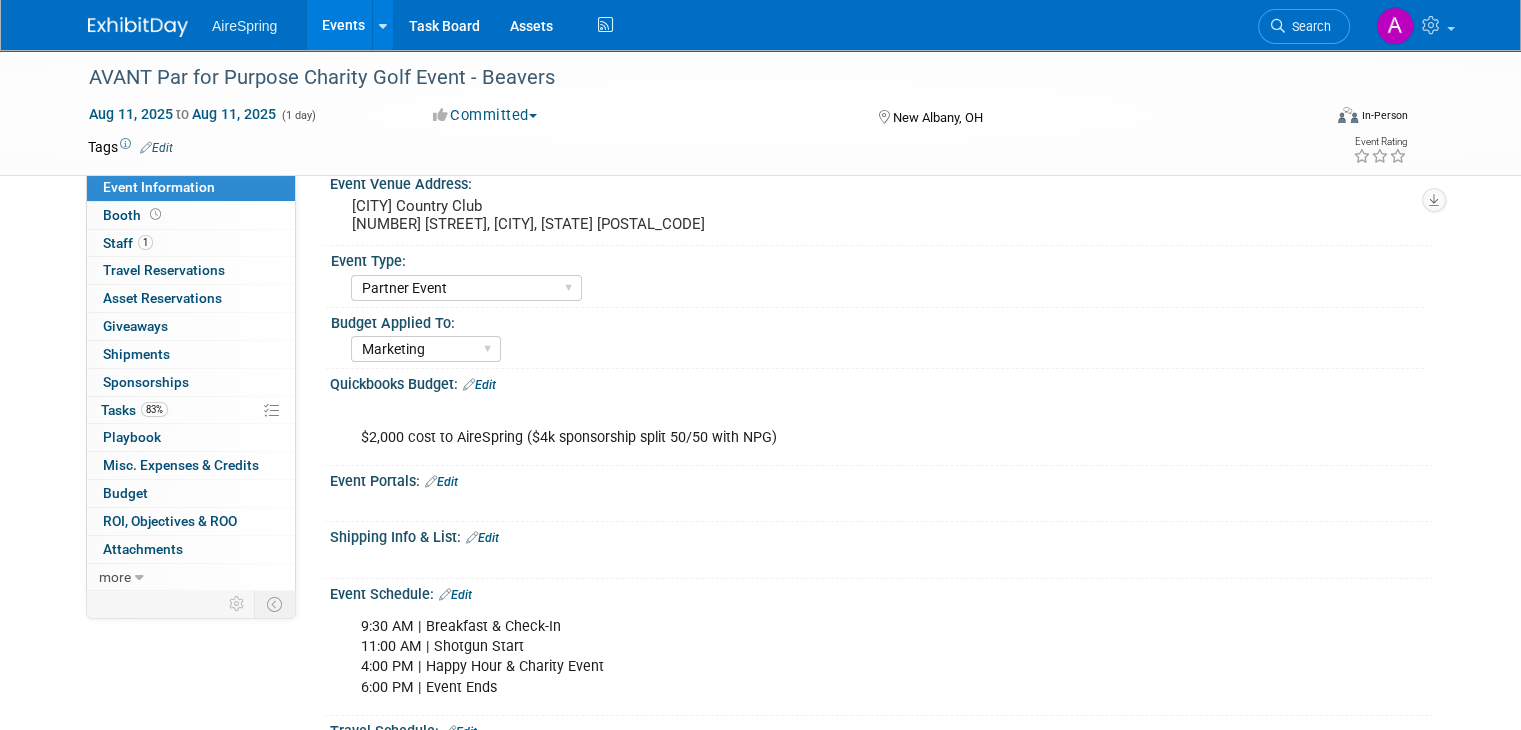 scroll, scrollTop: 100, scrollLeft: 0, axis: vertical 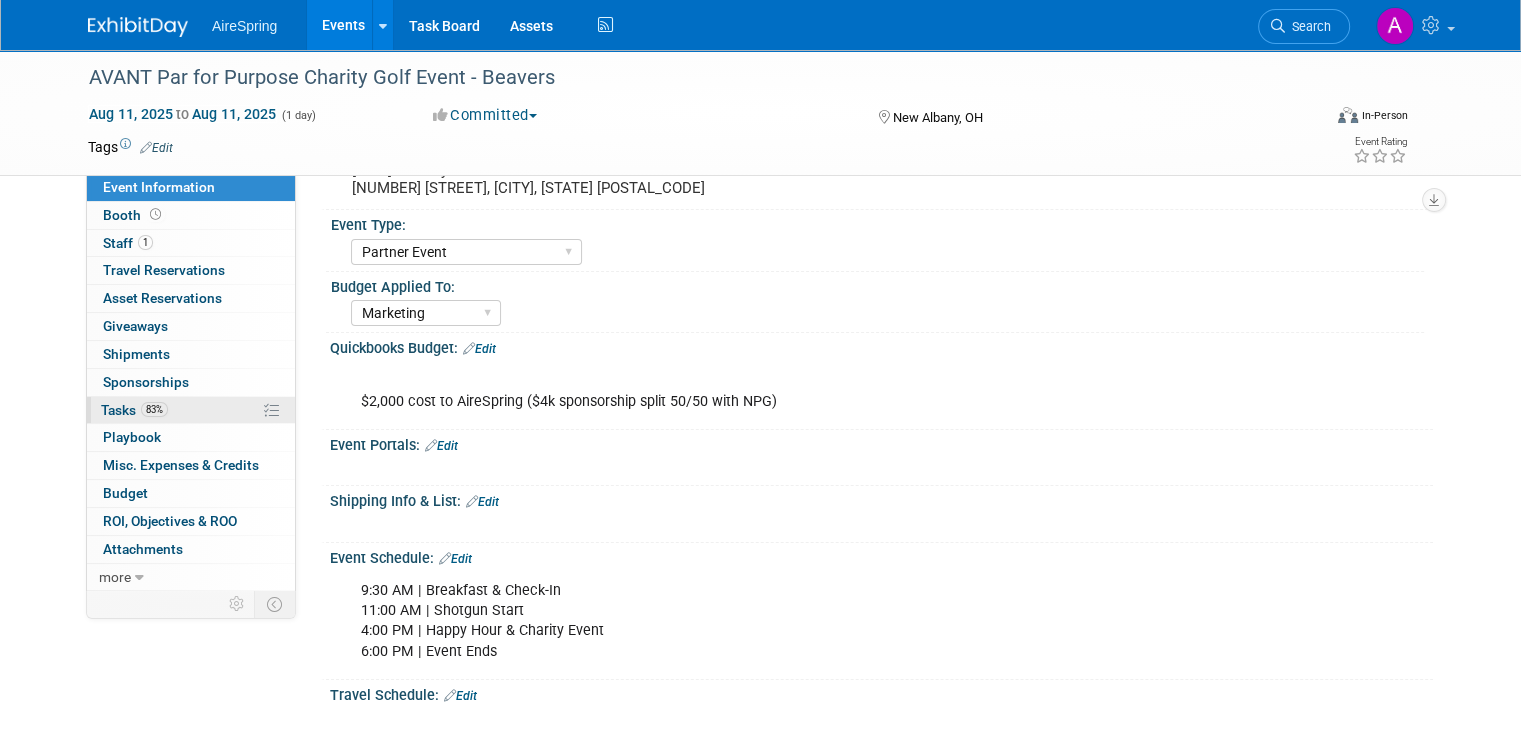 click on "Tasks 83%" at bounding box center (134, 410) 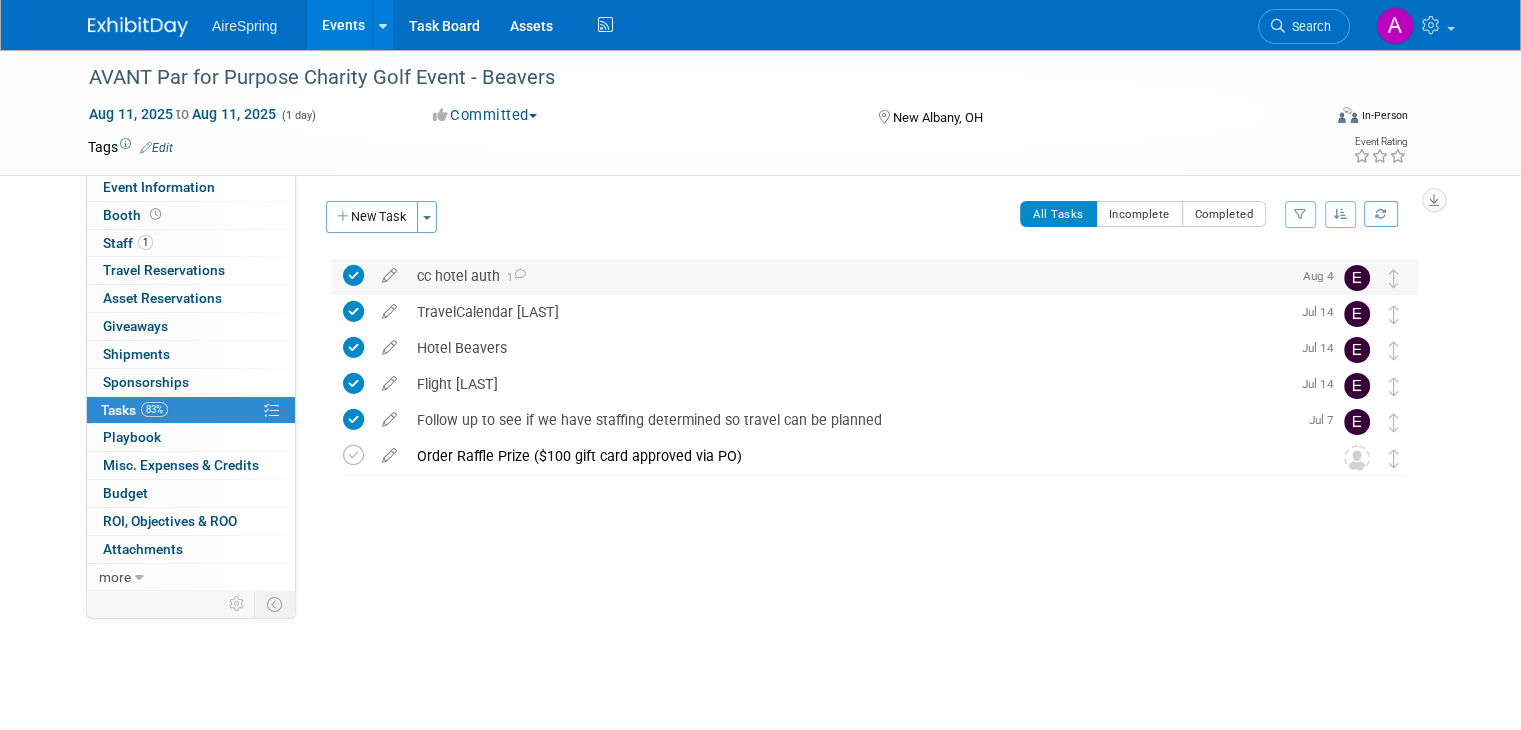 click on "cc hotel auth
1" at bounding box center (849, 276) 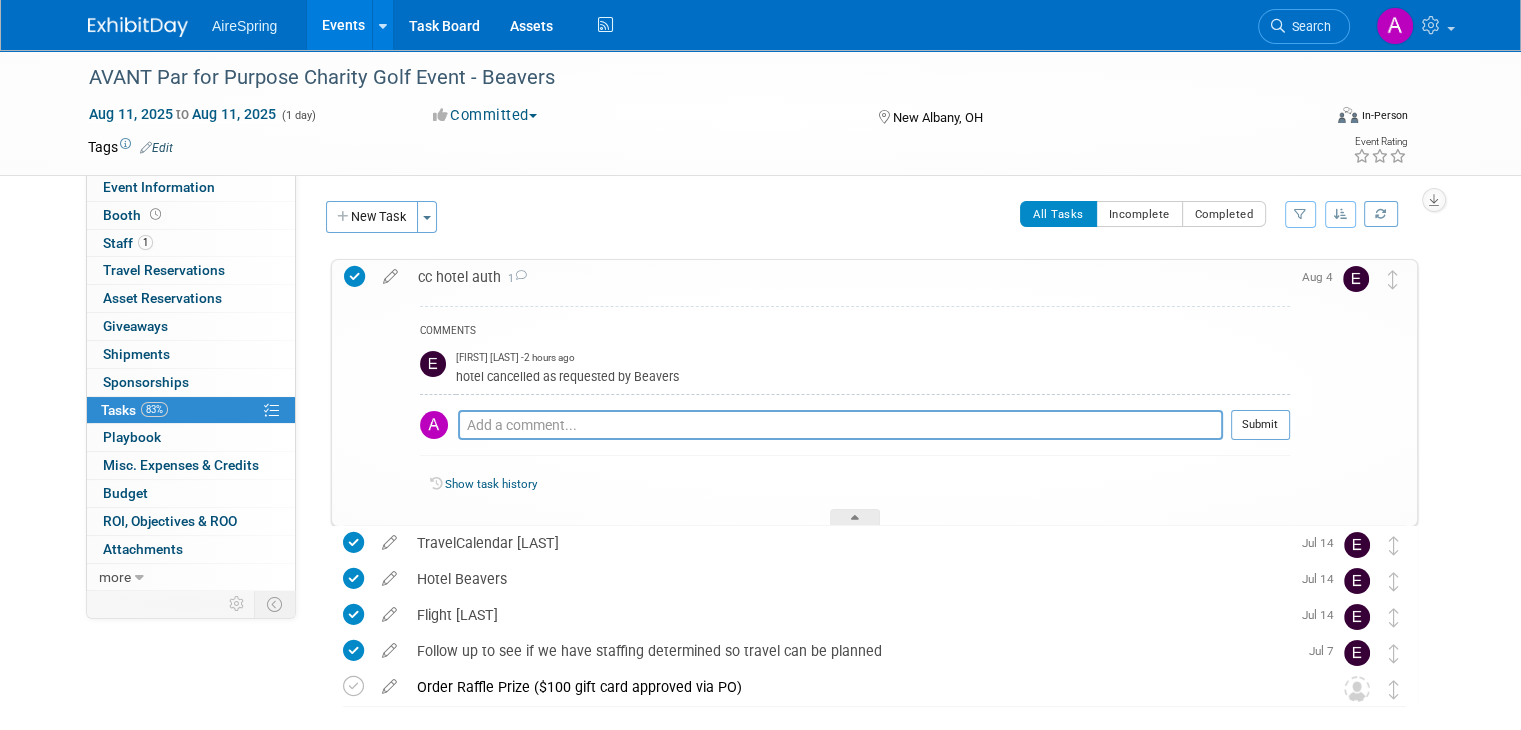 click on "cc hotel auth
1" at bounding box center [849, 277] 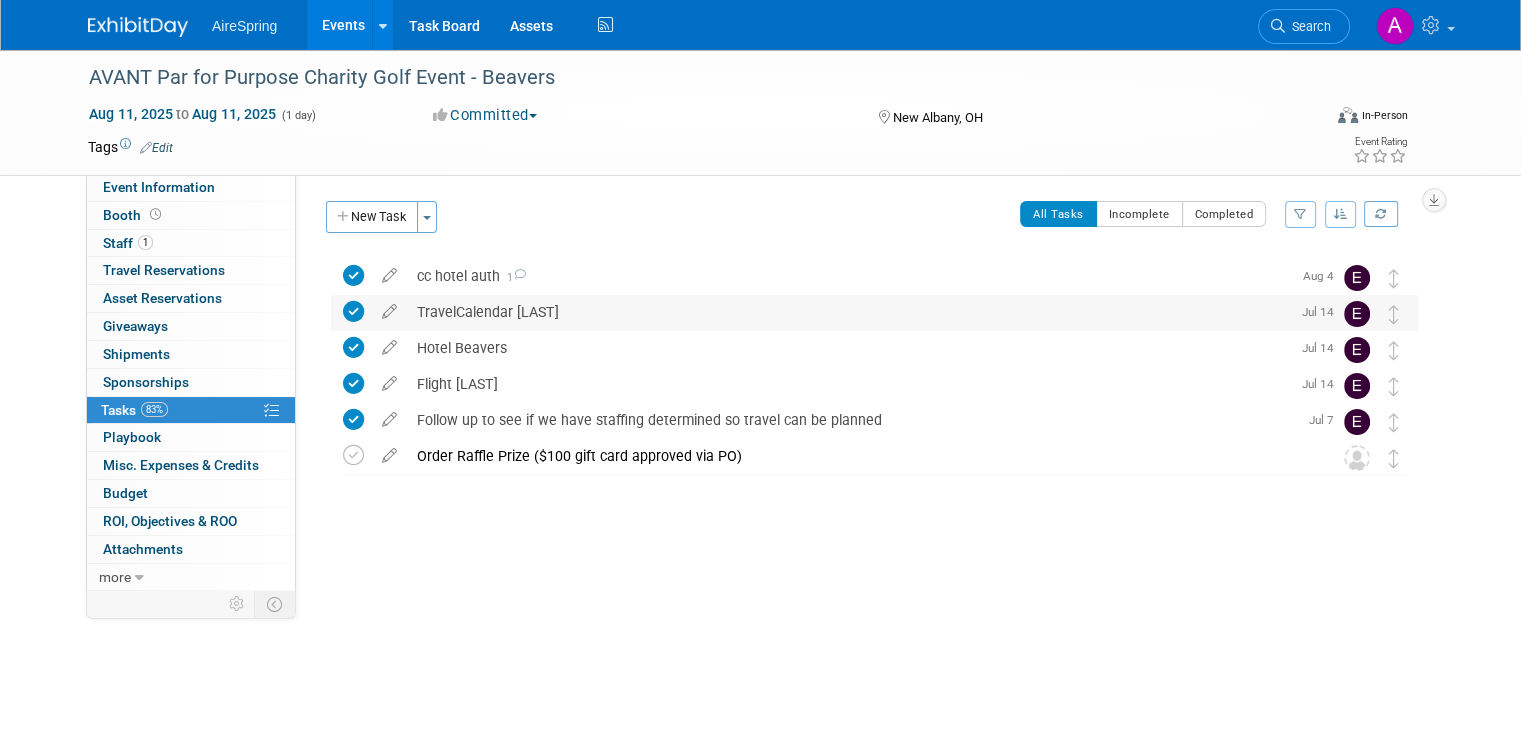 click on "TravelCalendar [LAST]" at bounding box center [848, 312] 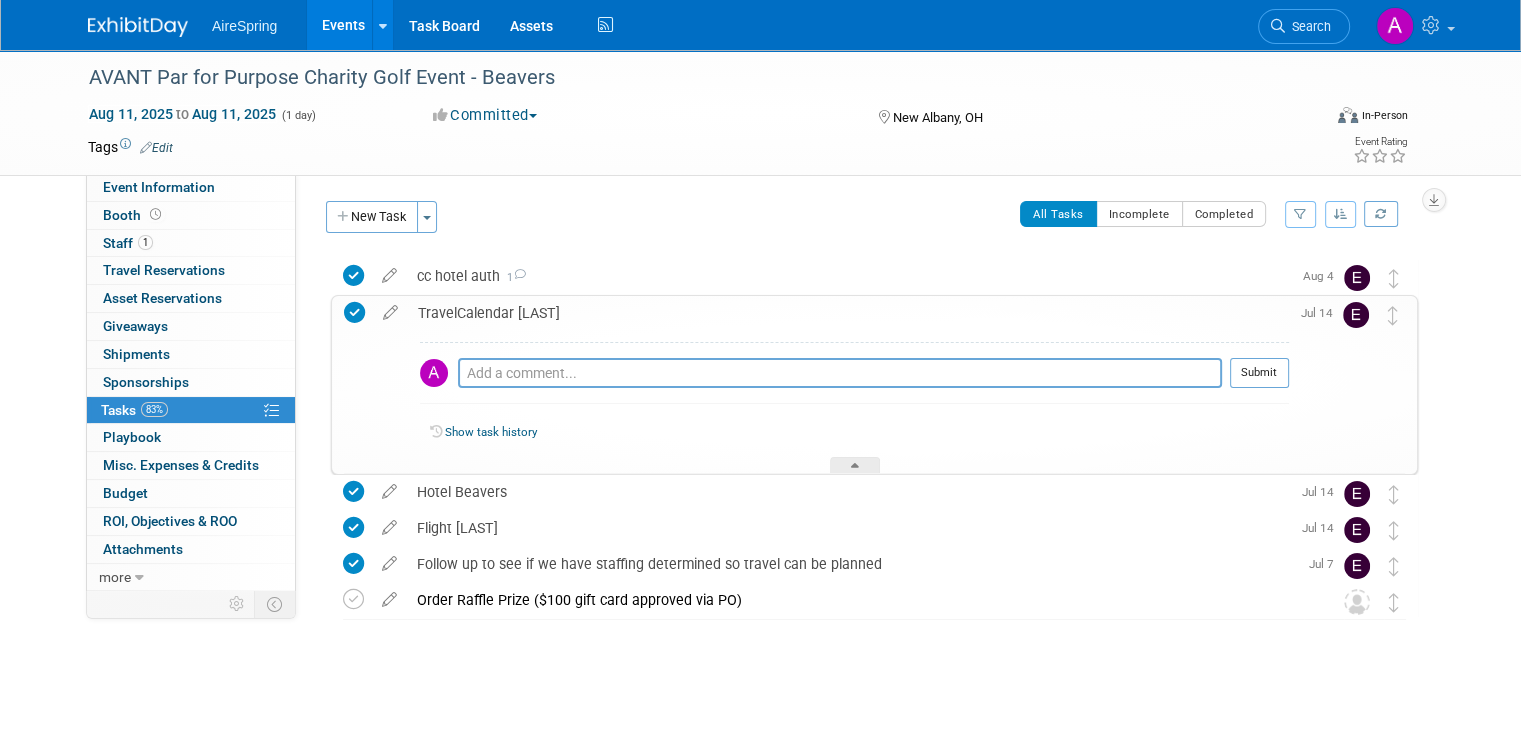 click on "TravelCalendar [LAST]" at bounding box center (848, 313) 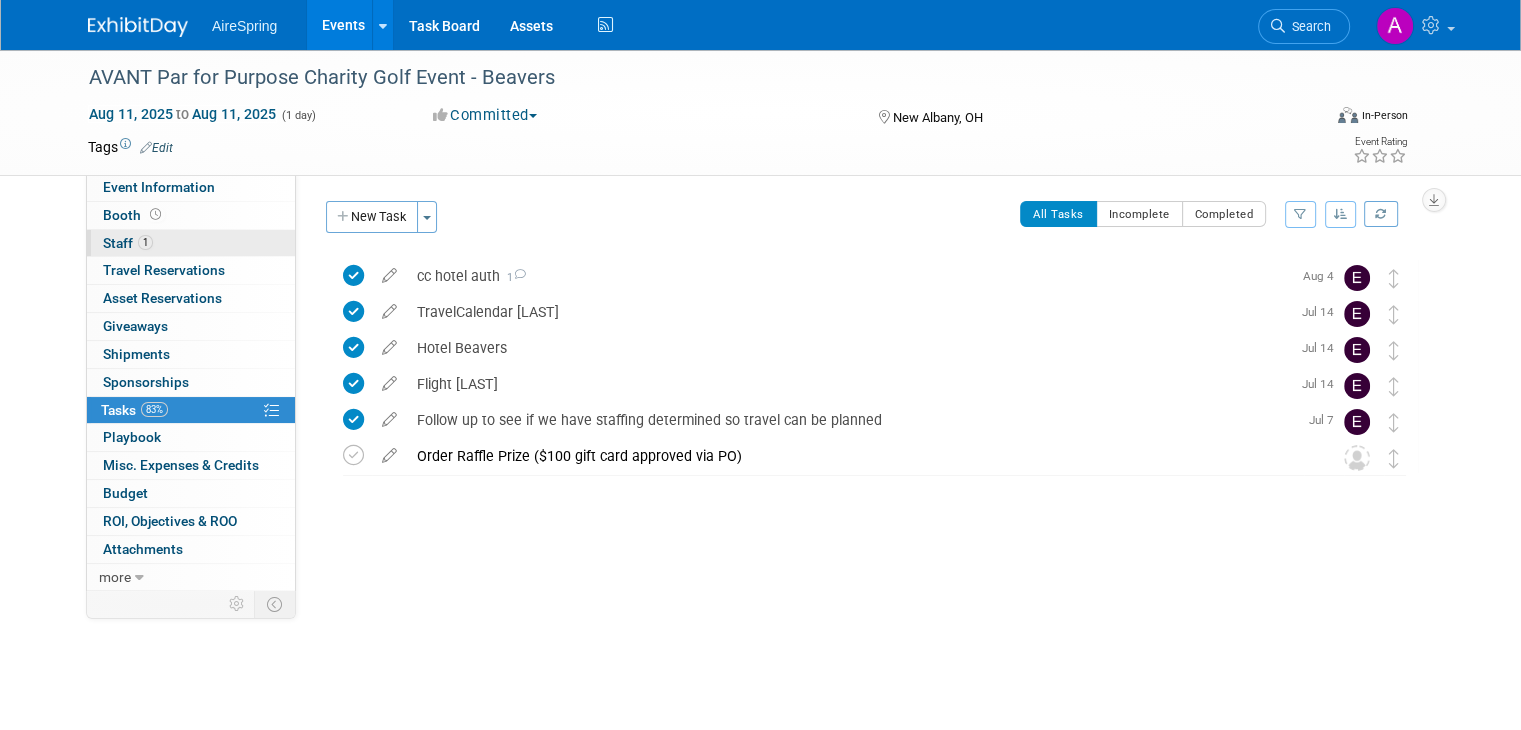 click on "1
Staff 1" at bounding box center [191, 243] 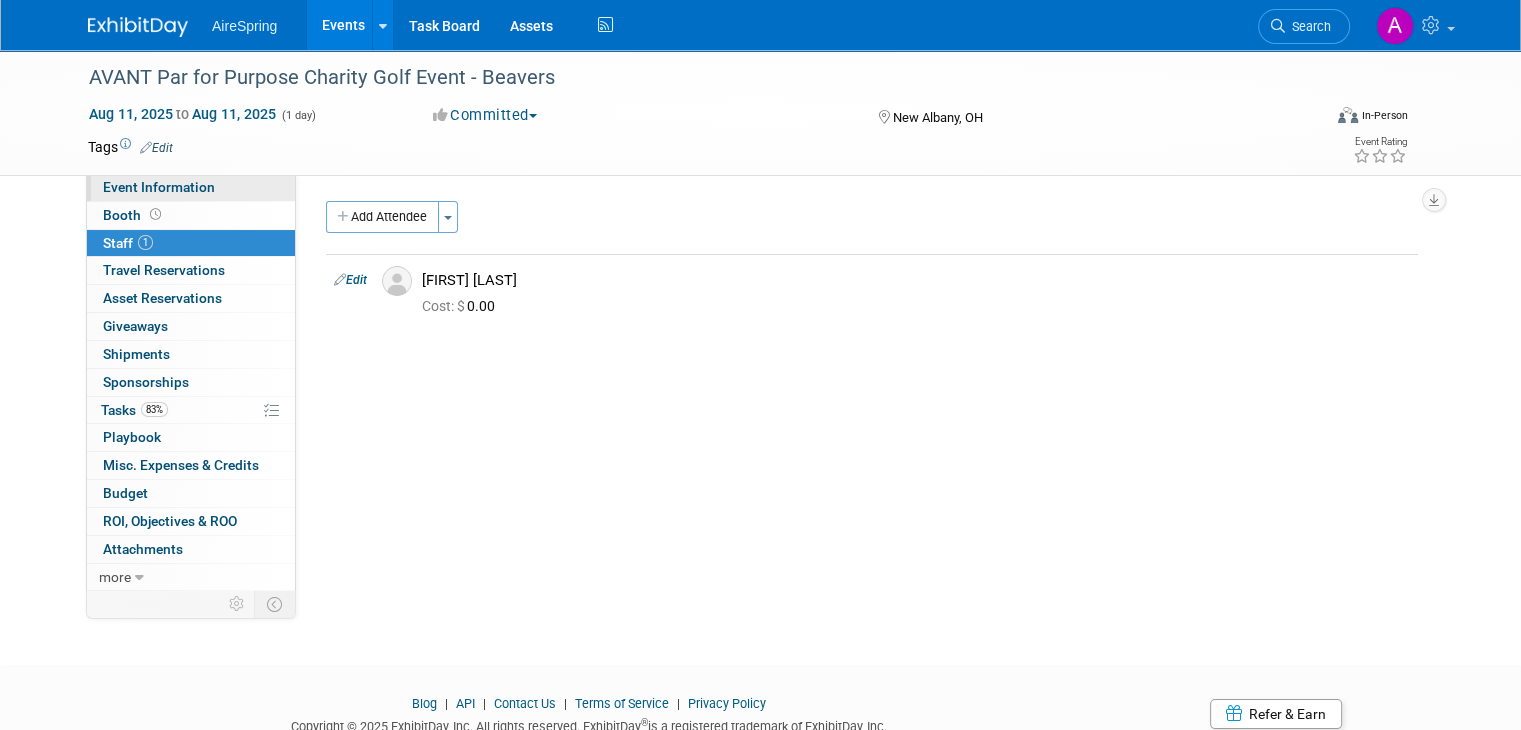 click on "Event Information" at bounding box center [159, 187] 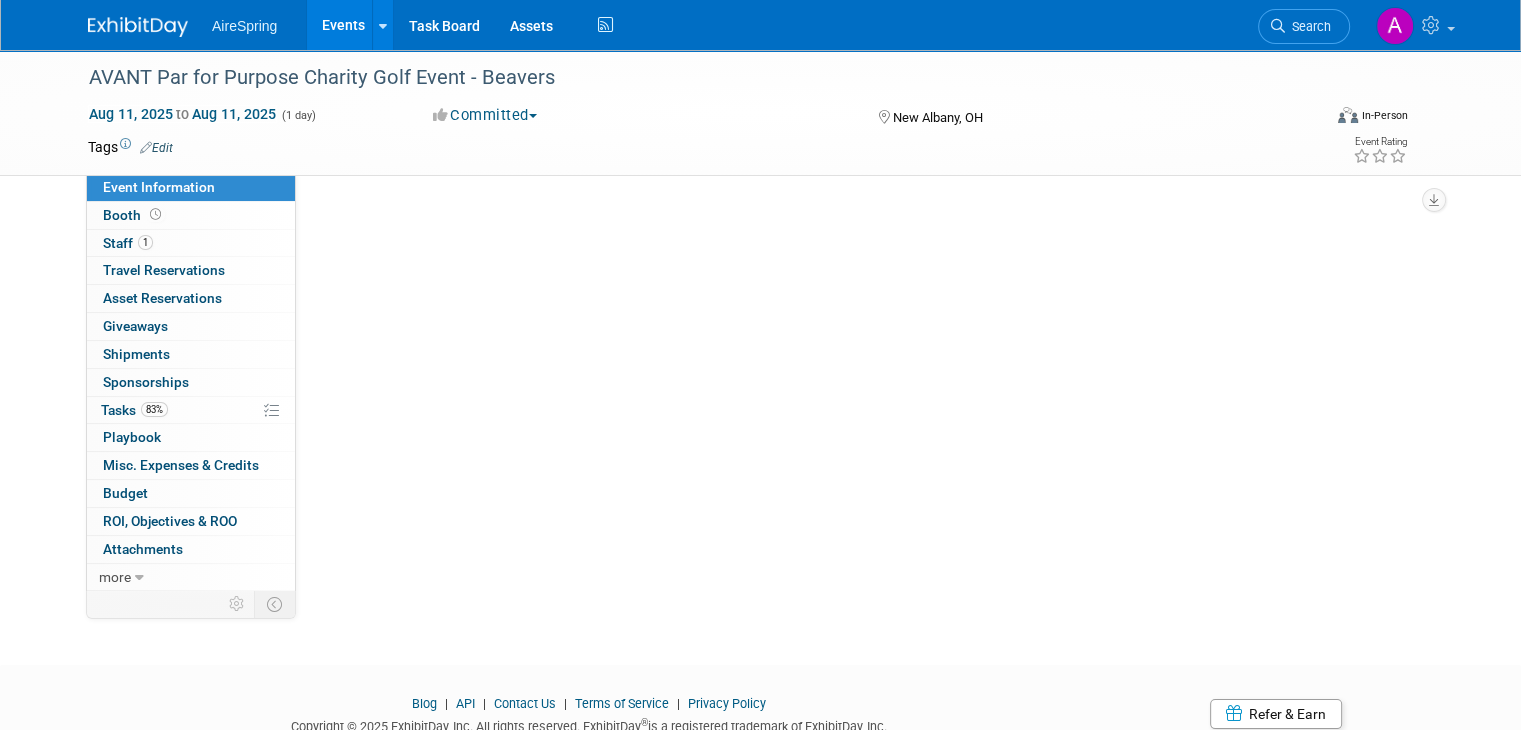 select on "Partner Event" 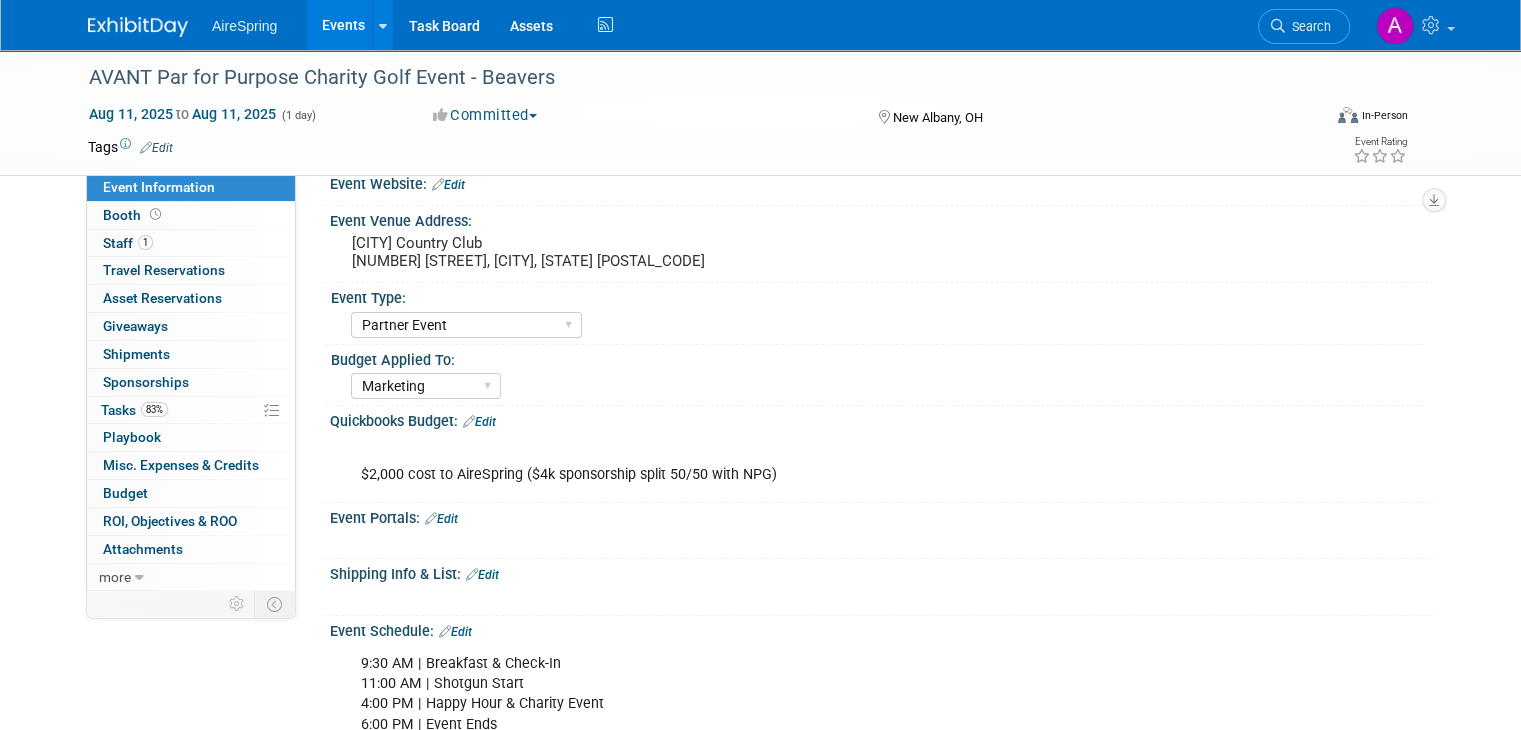 scroll, scrollTop: 0, scrollLeft: 0, axis: both 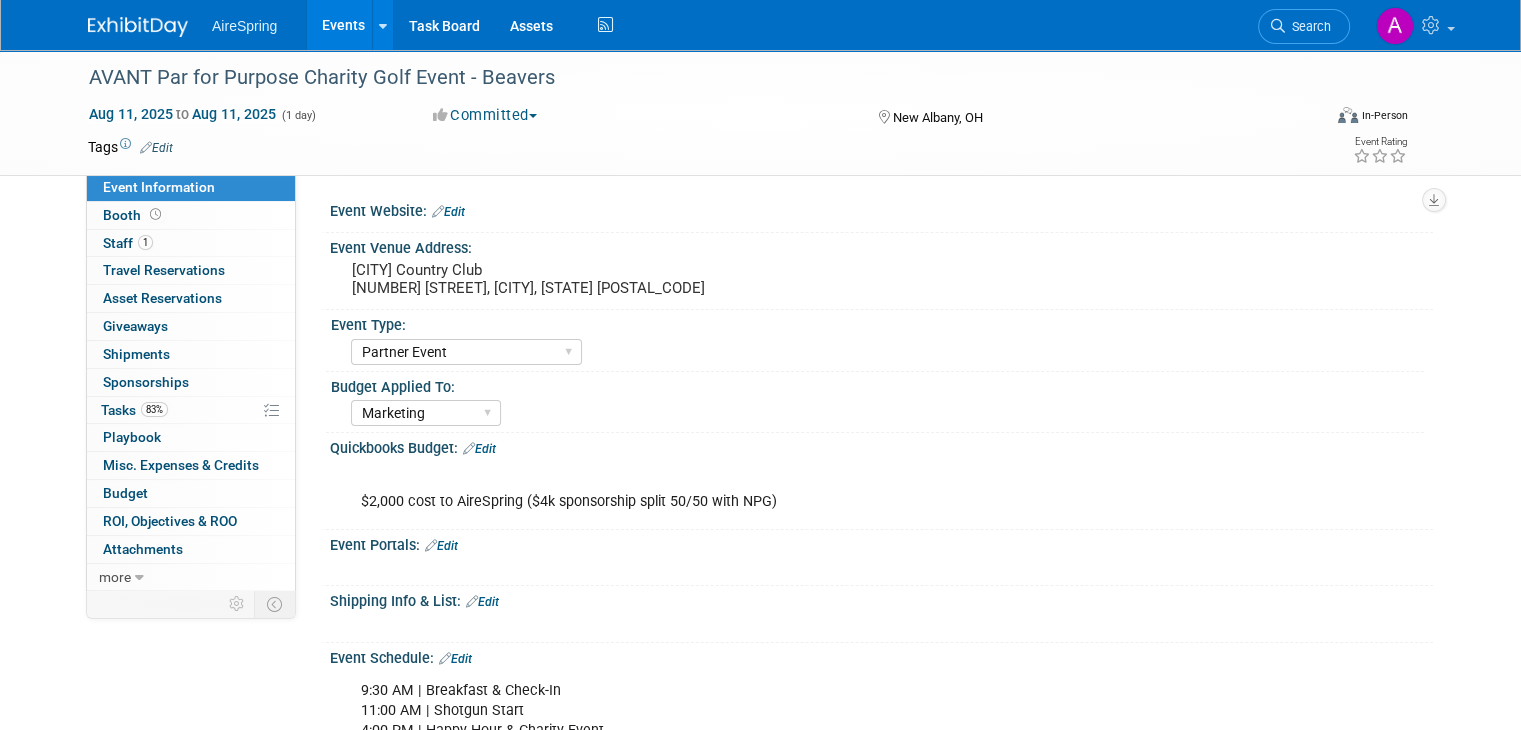 click on "Quickbooks Budget:
Edit" at bounding box center (881, 446) 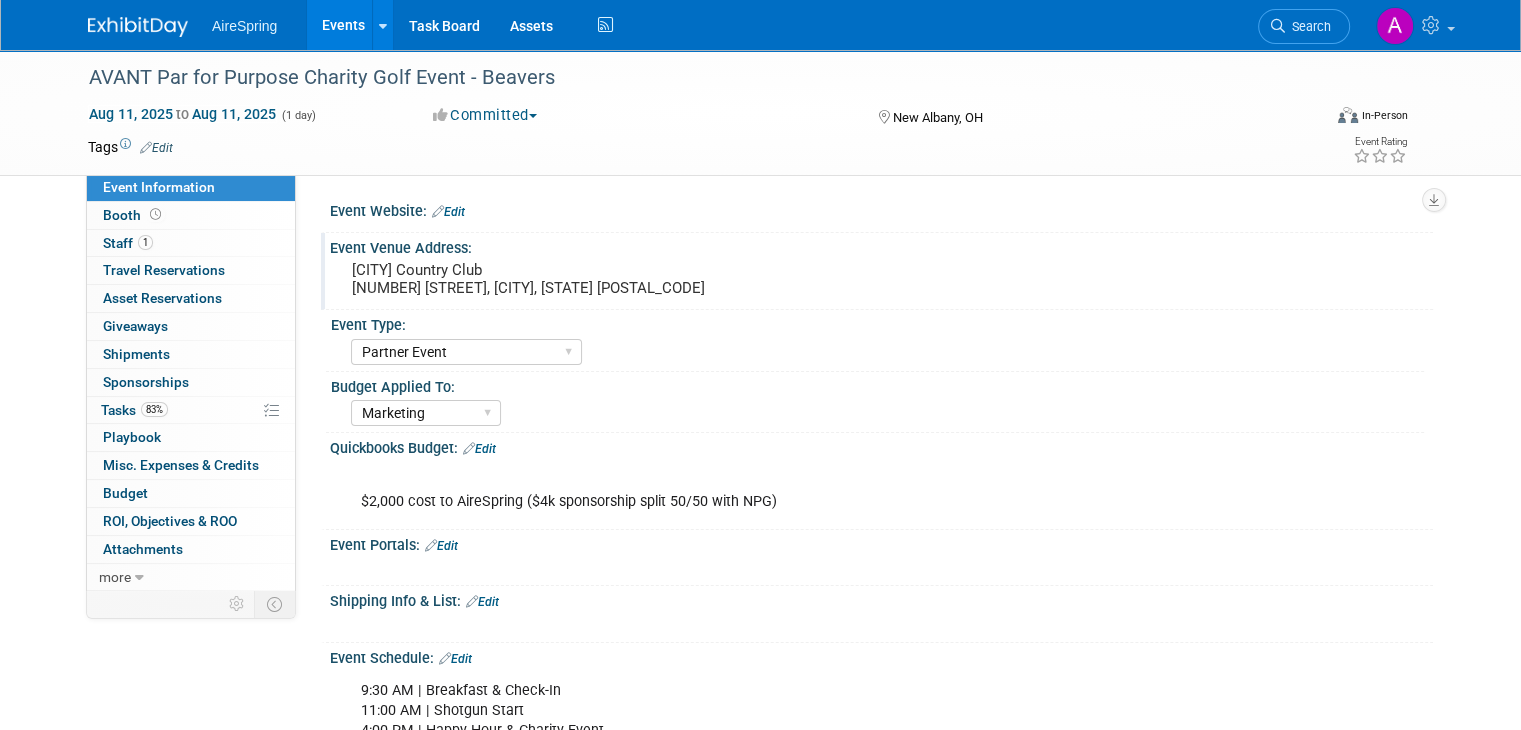 click on "[CITY] Country Club
[NUMBER] [STREET], [CITY], [STATE] [POSTAL_CODE]" at bounding box center [560, 279] 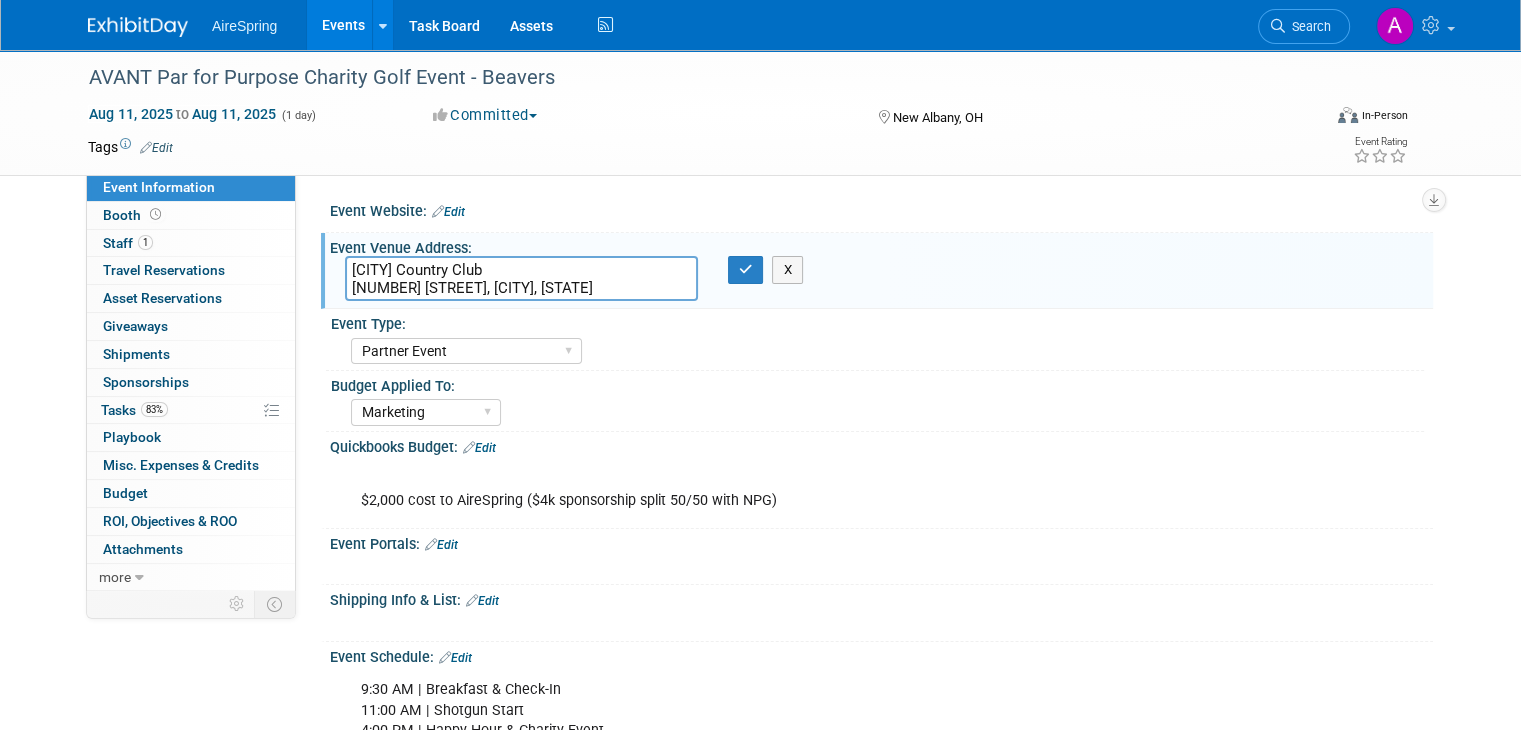 drag, startPoint x: 564, startPoint y: 297, endPoint x: 330, endPoint y: 303, distance: 234.0769 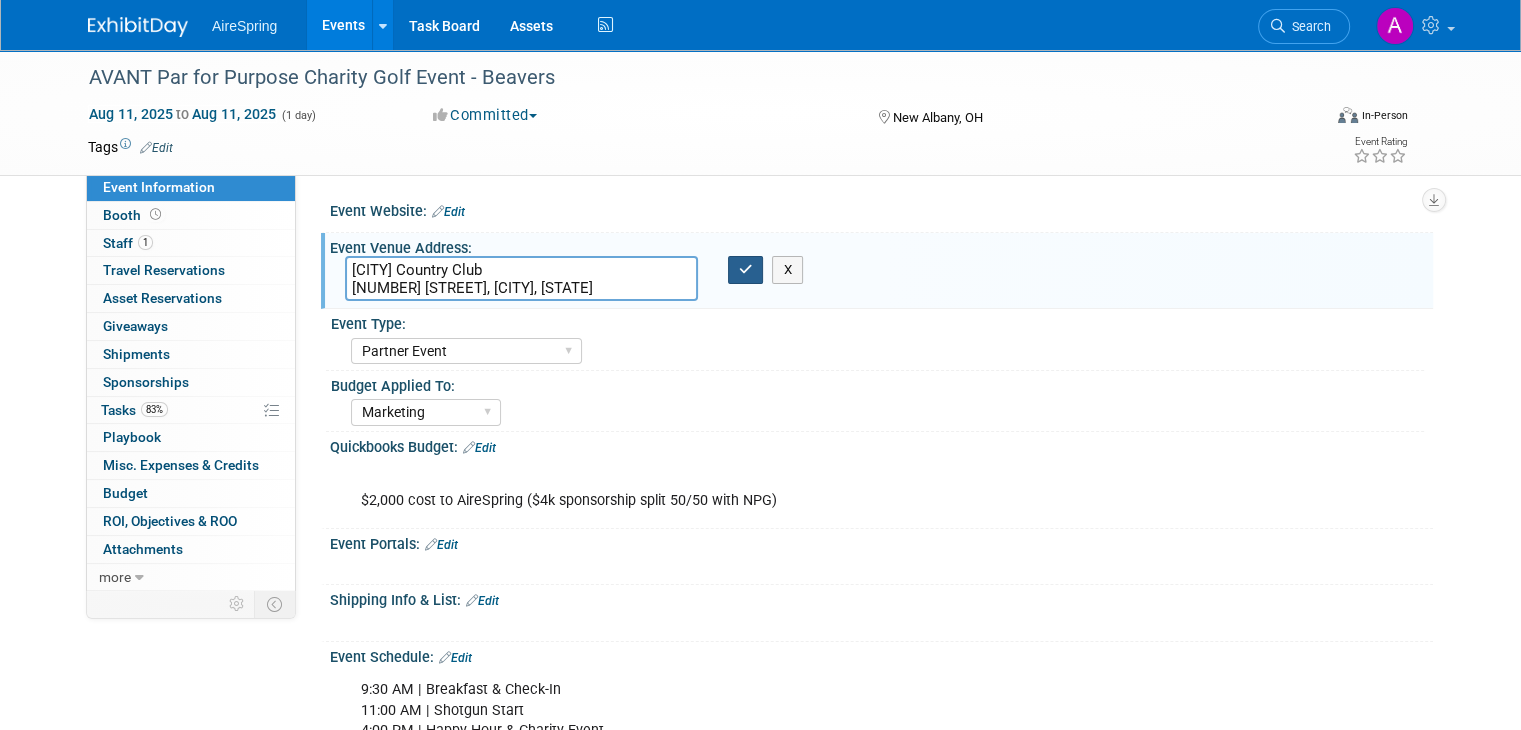 click at bounding box center [746, 270] 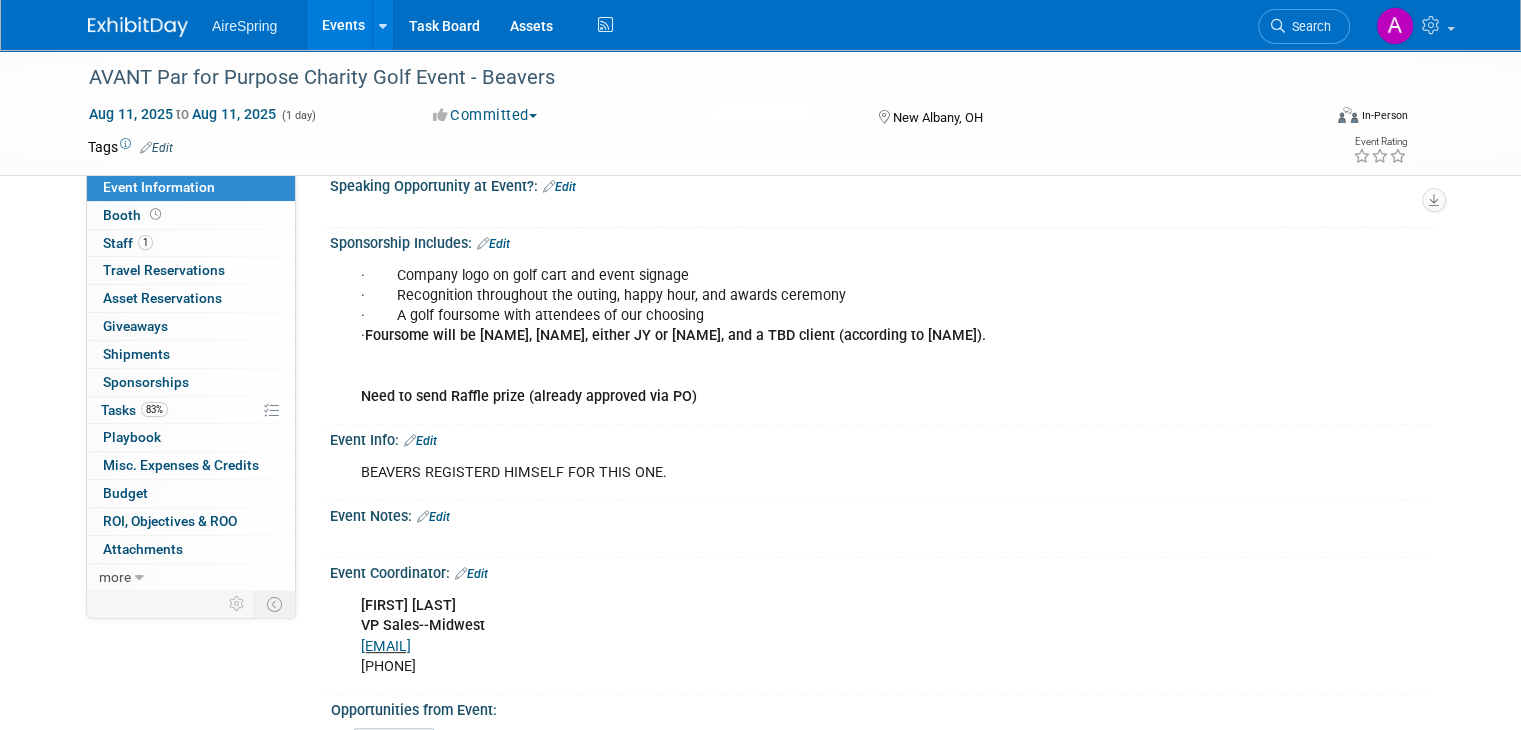 scroll, scrollTop: 700, scrollLeft: 0, axis: vertical 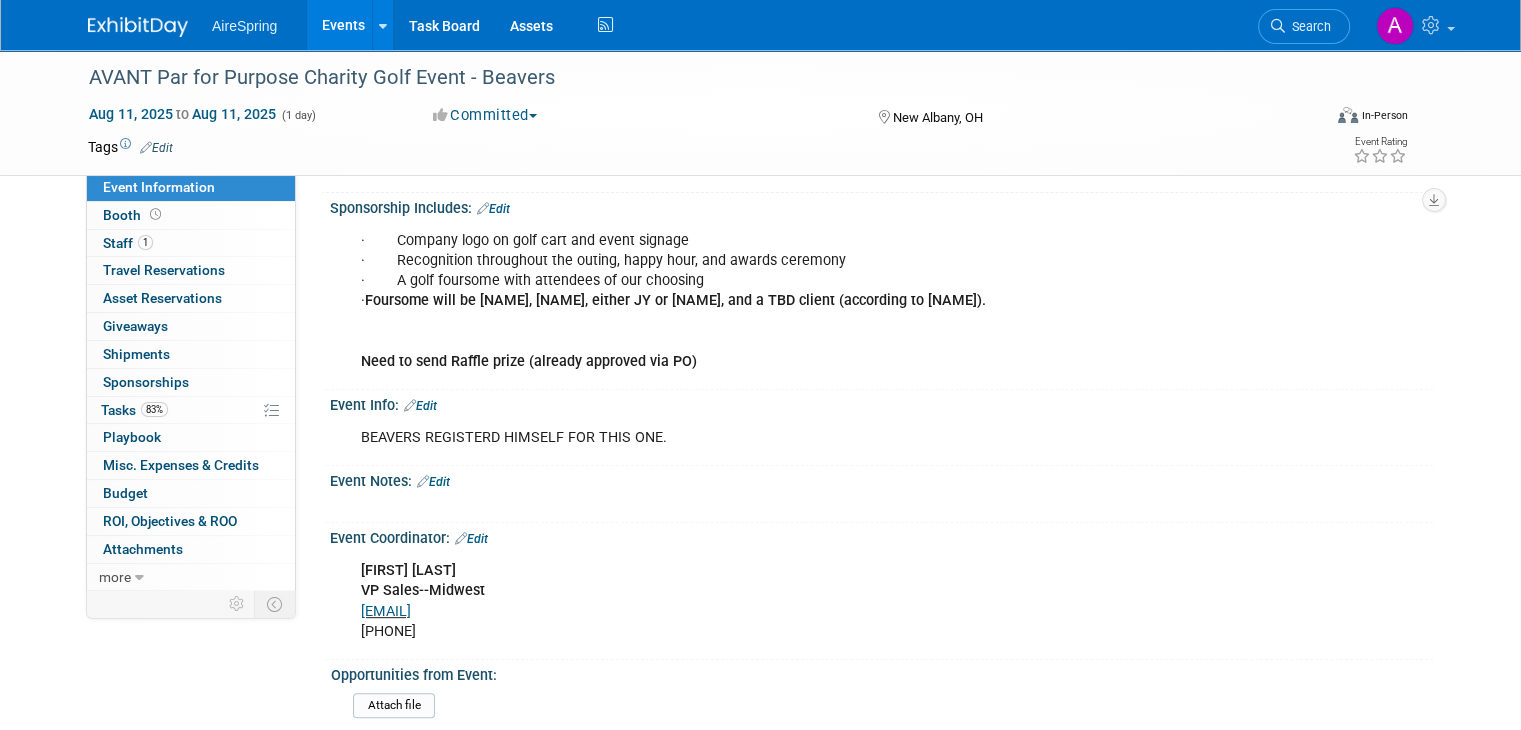 drag, startPoint x: 1408, startPoint y: 371, endPoint x: 1331, endPoint y: 169, distance: 216.17816 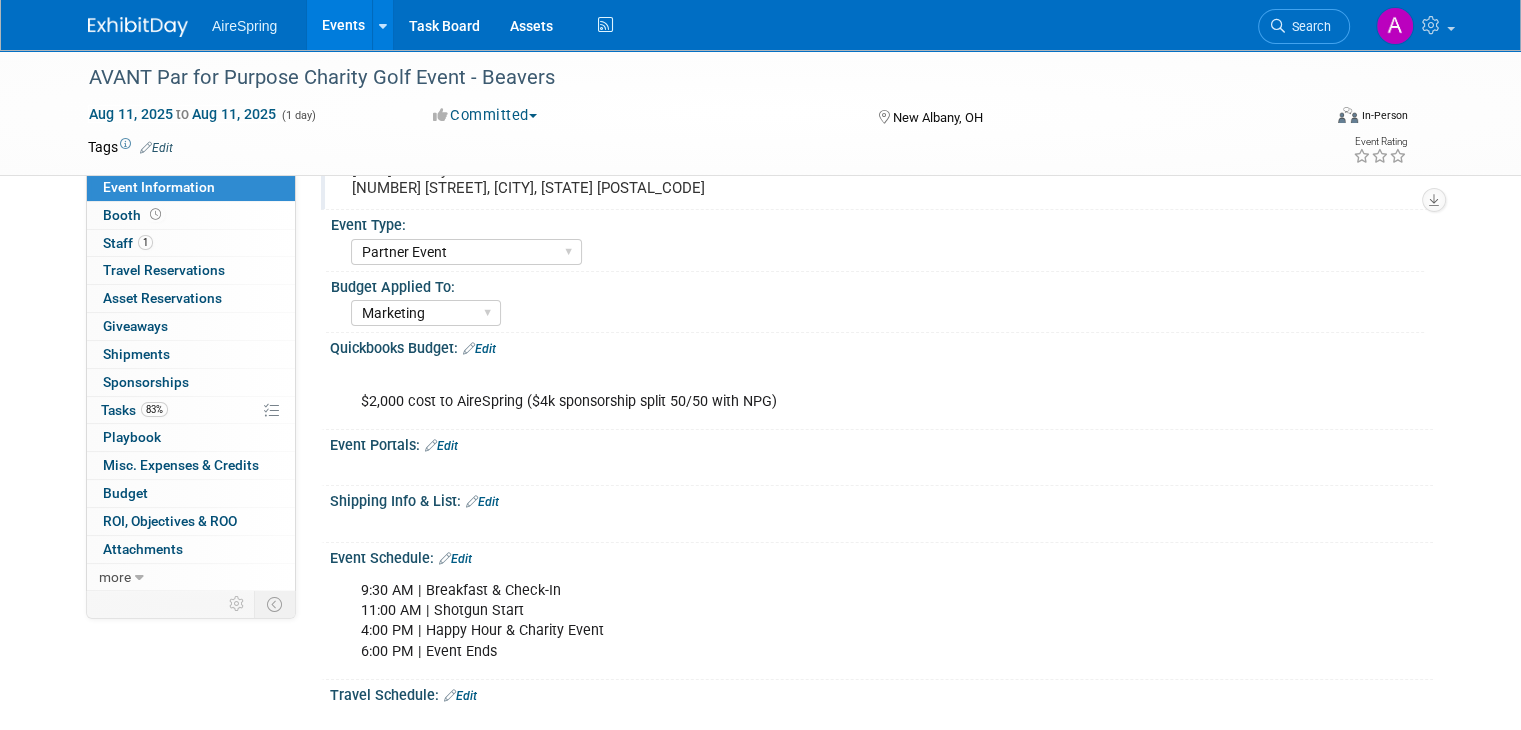 scroll, scrollTop: 0, scrollLeft: 0, axis: both 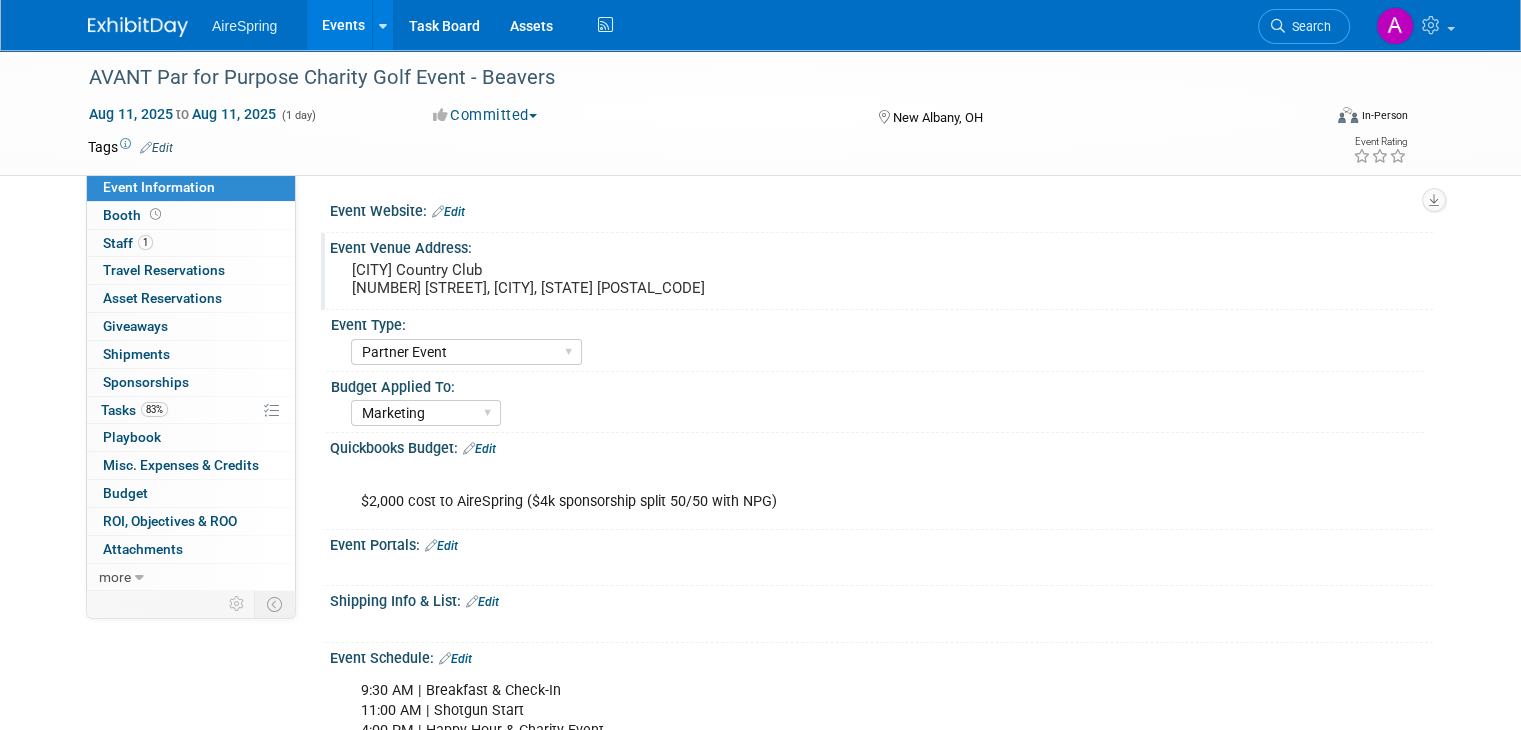click on "$2,000 cost to AireSpring ($4k sponsorship split 50/50 with NPG)" at bounding box center (783, 492) 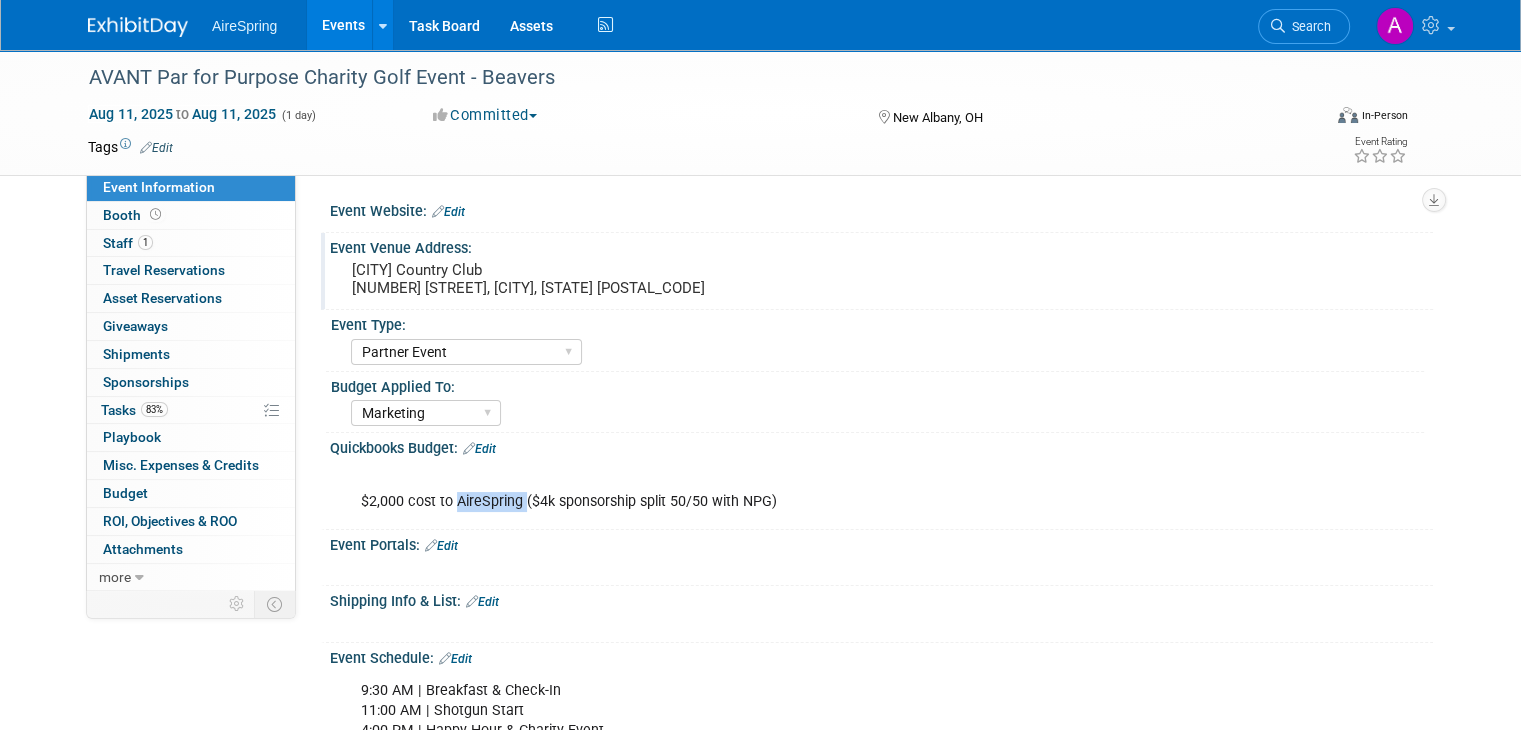 click on "$2,000 cost to AireSpring ($4k sponsorship split 50/50 with NPG)" at bounding box center [783, 492] 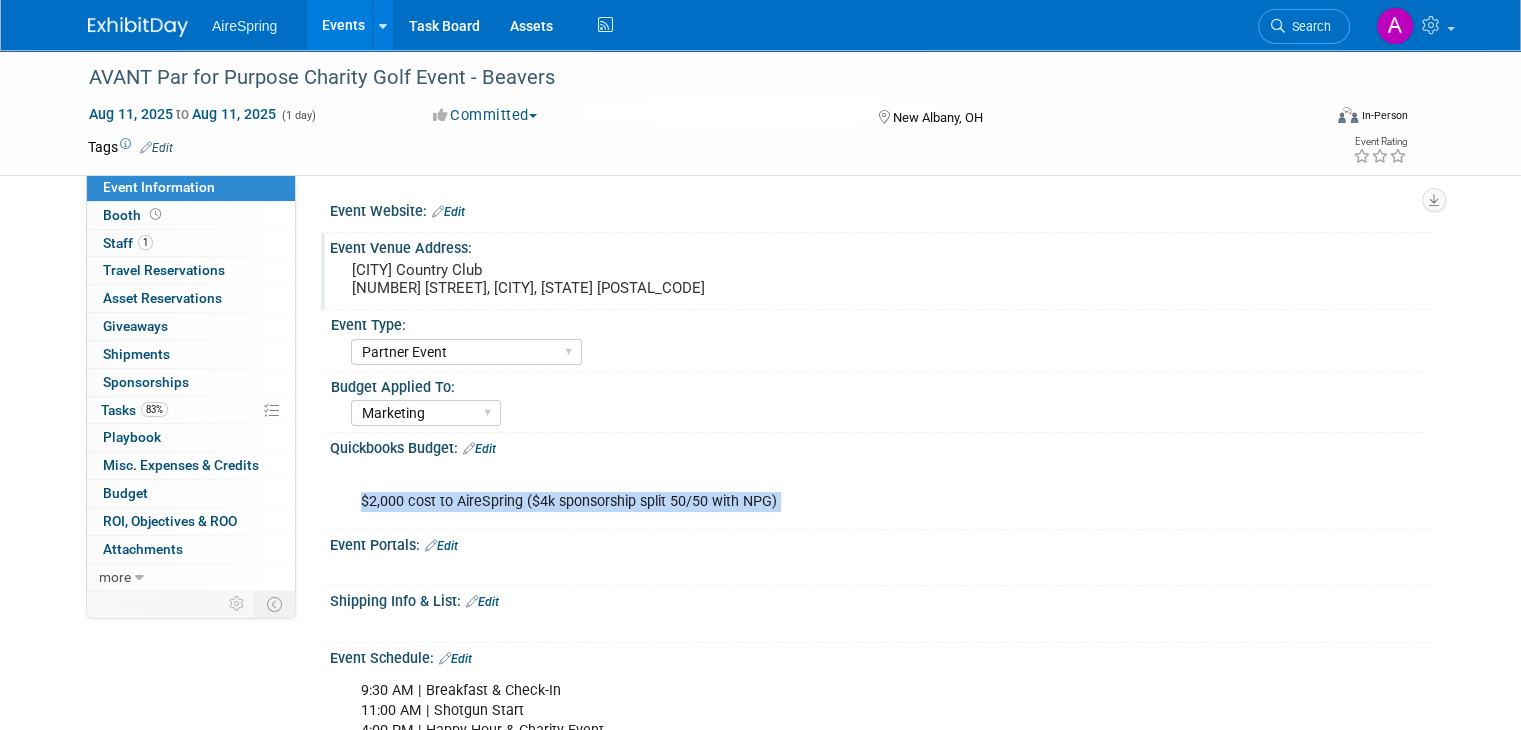 click on "$2,000 cost to AireSpring ($4k sponsorship split 50/50 with NPG)" at bounding box center (783, 492) 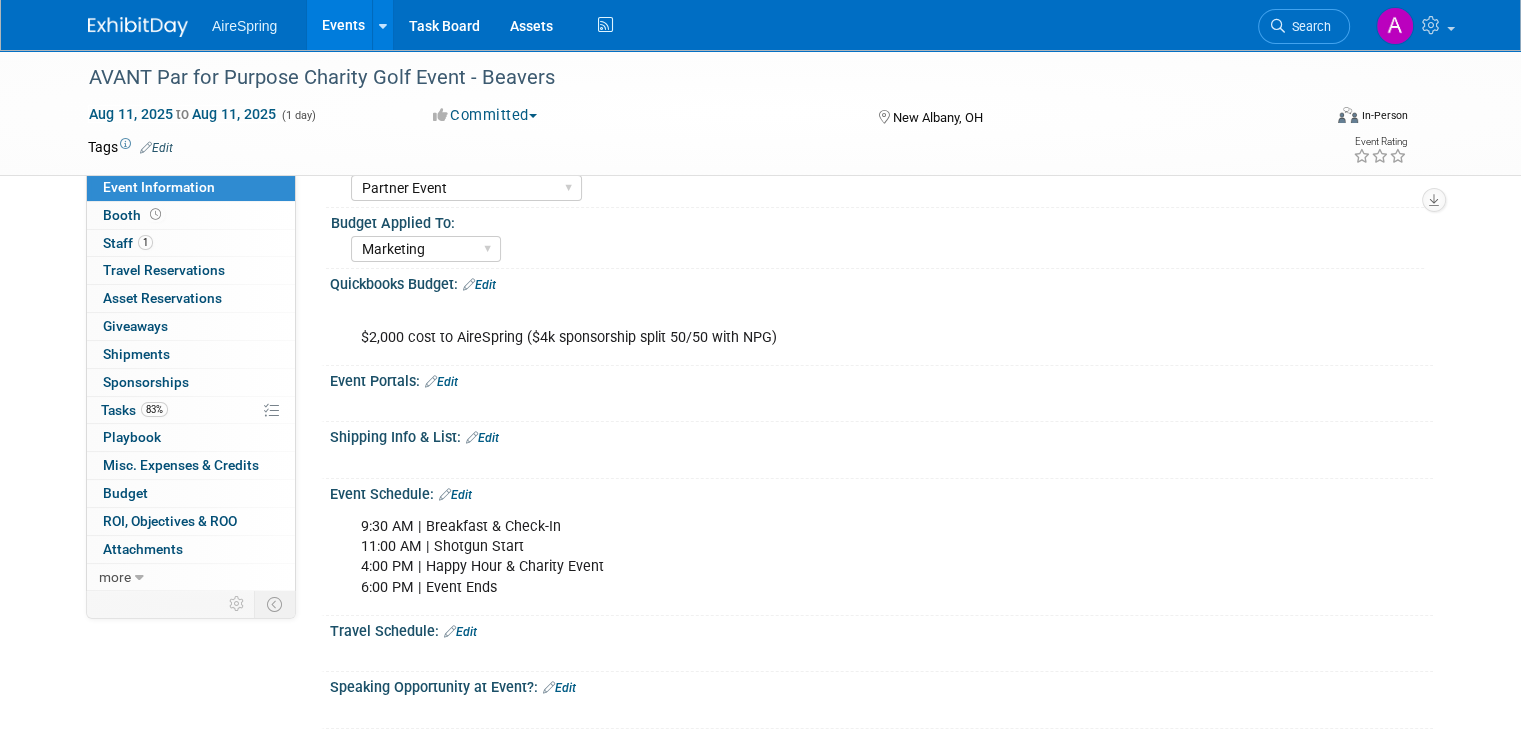 scroll, scrollTop: 0, scrollLeft: 0, axis: both 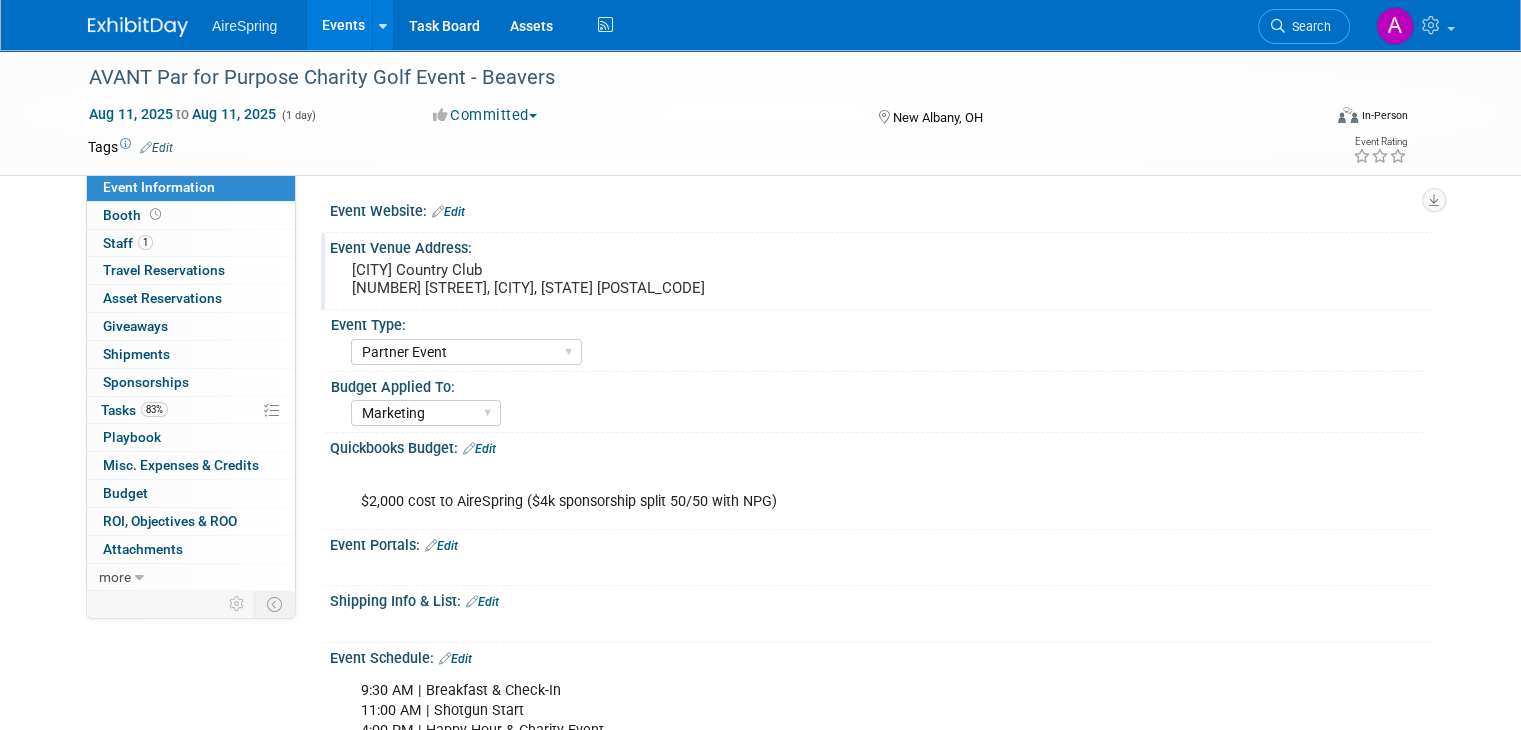 click on "Events" at bounding box center (343, 25) 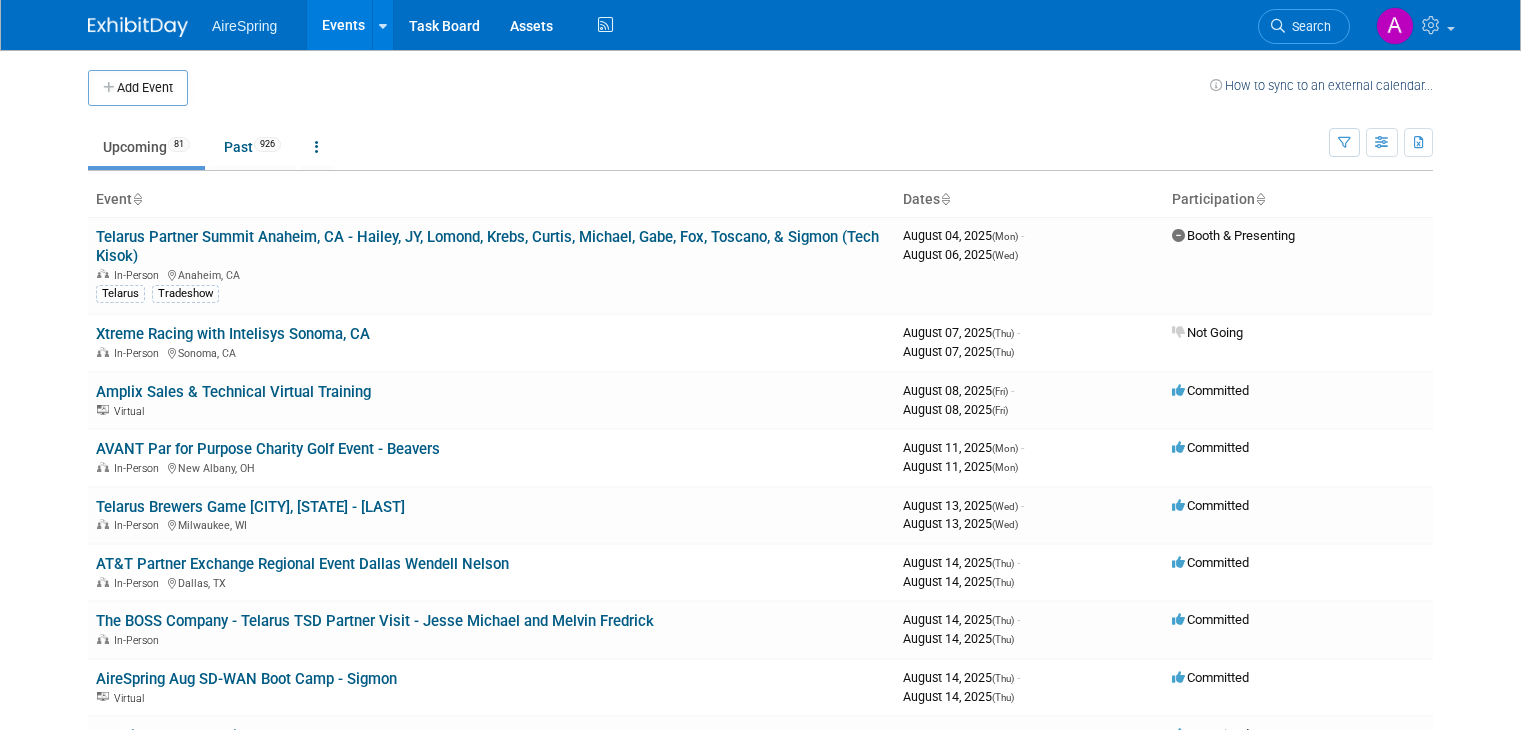 scroll, scrollTop: 0, scrollLeft: 0, axis: both 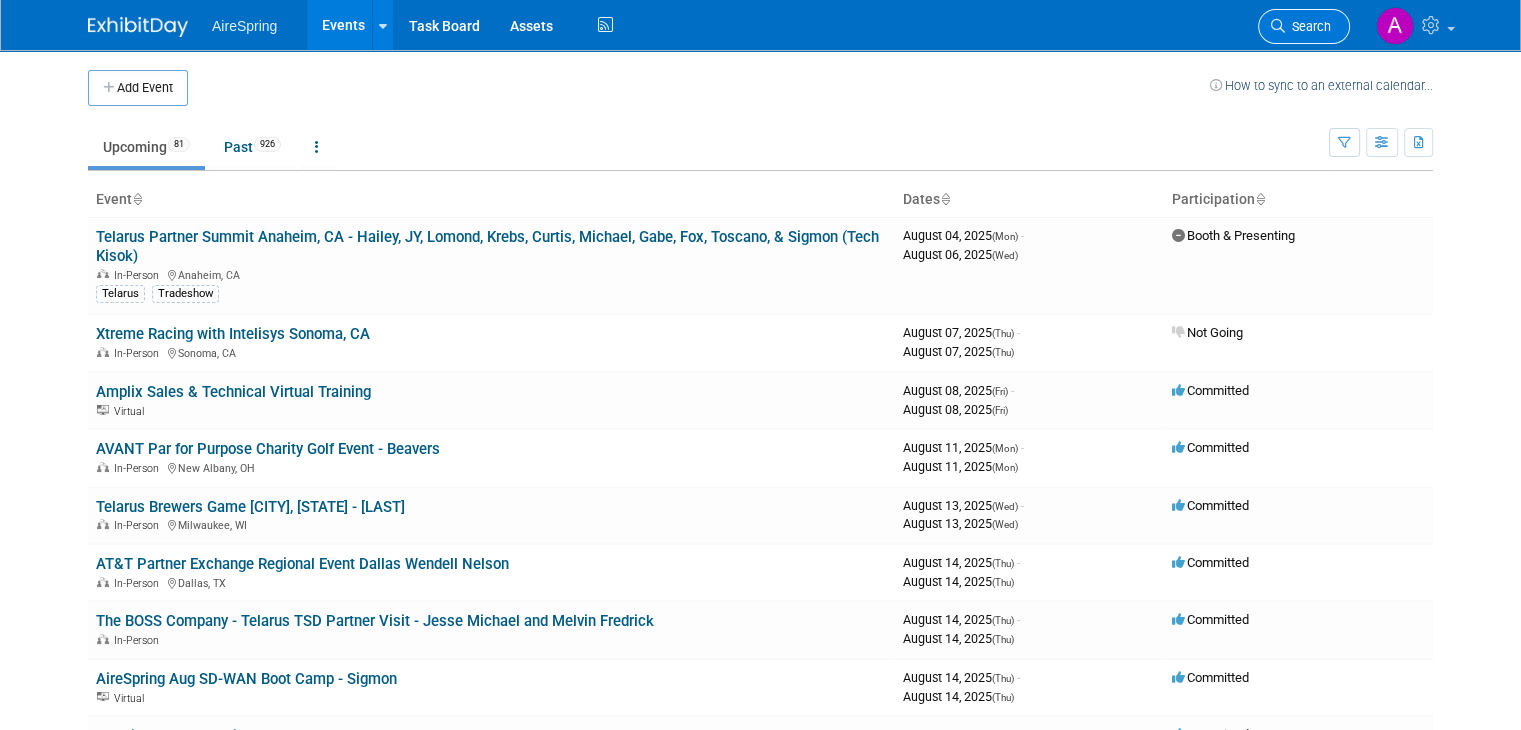 click at bounding box center [1278, 26] 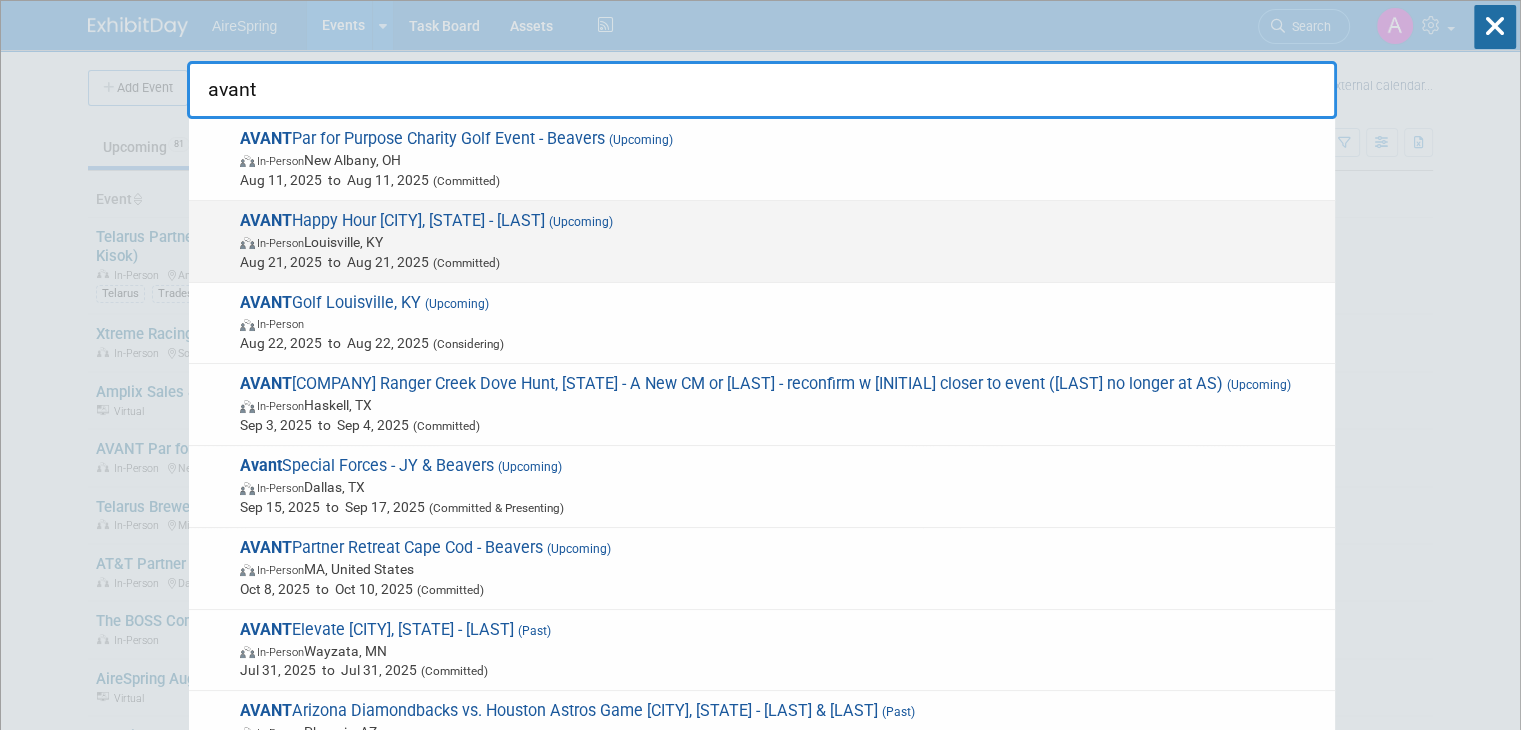 type on "avant" 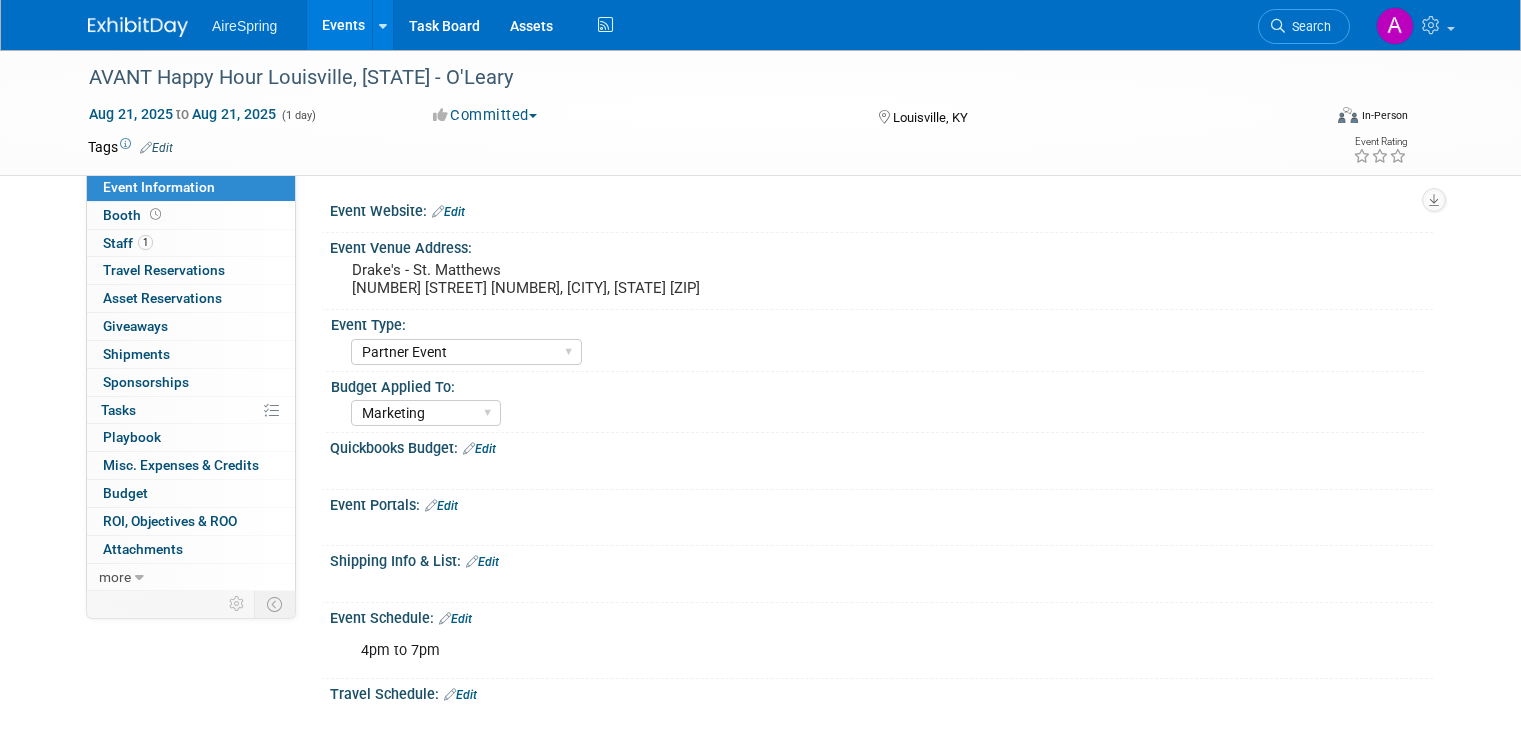 select on "Partner Event" 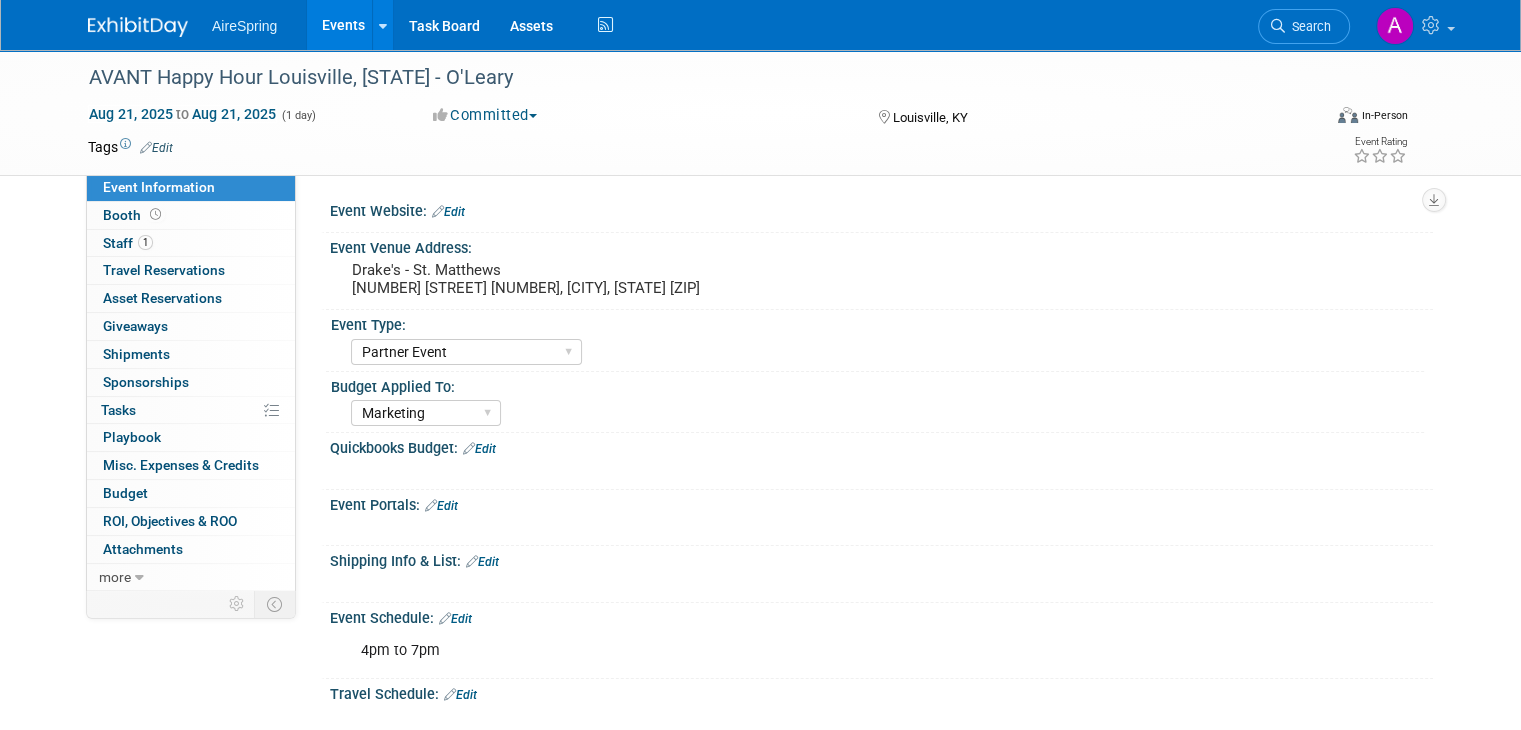 scroll, scrollTop: 0, scrollLeft: 0, axis: both 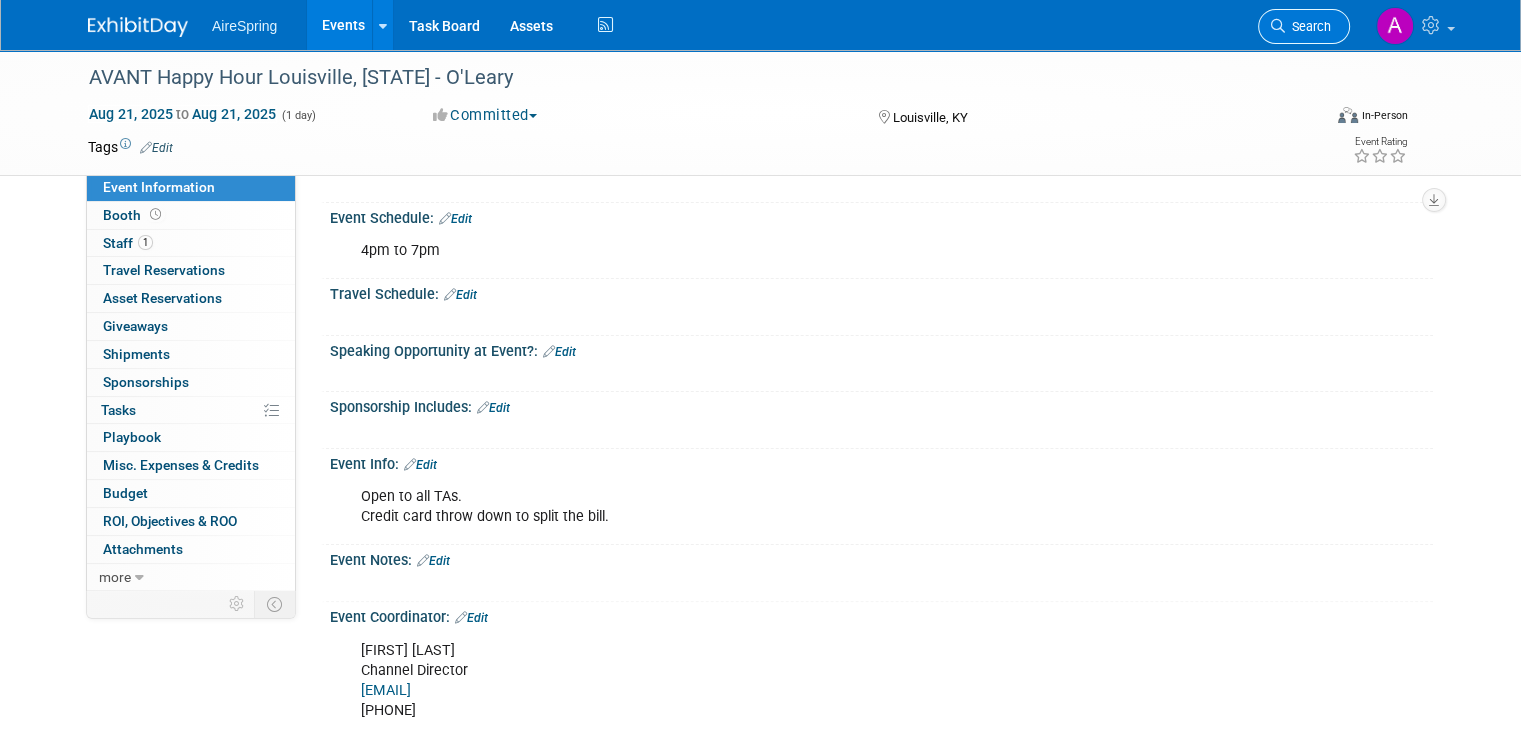 click on "Search" at bounding box center [1308, 26] 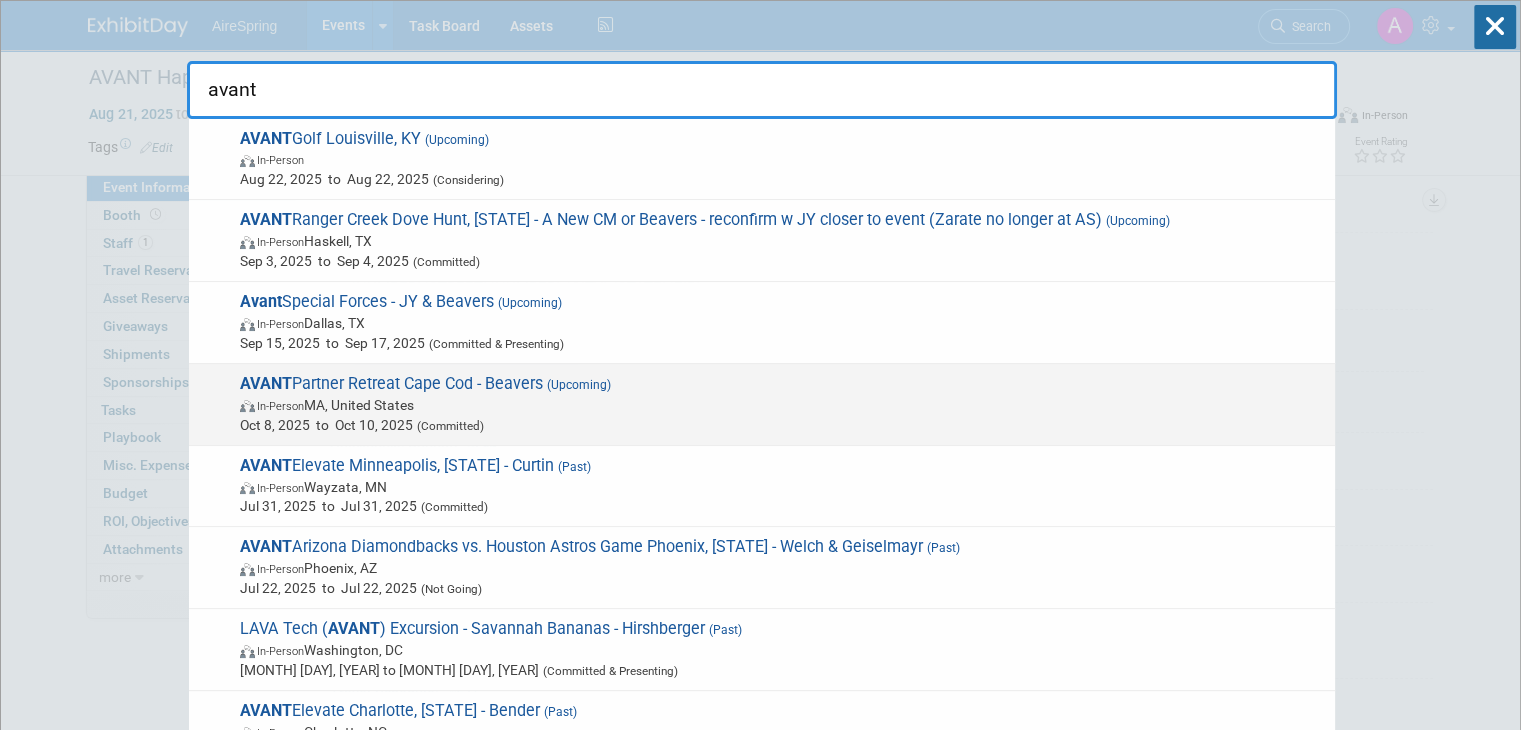 scroll, scrollTop: 200, scrollLeft: 0, axis: vertical 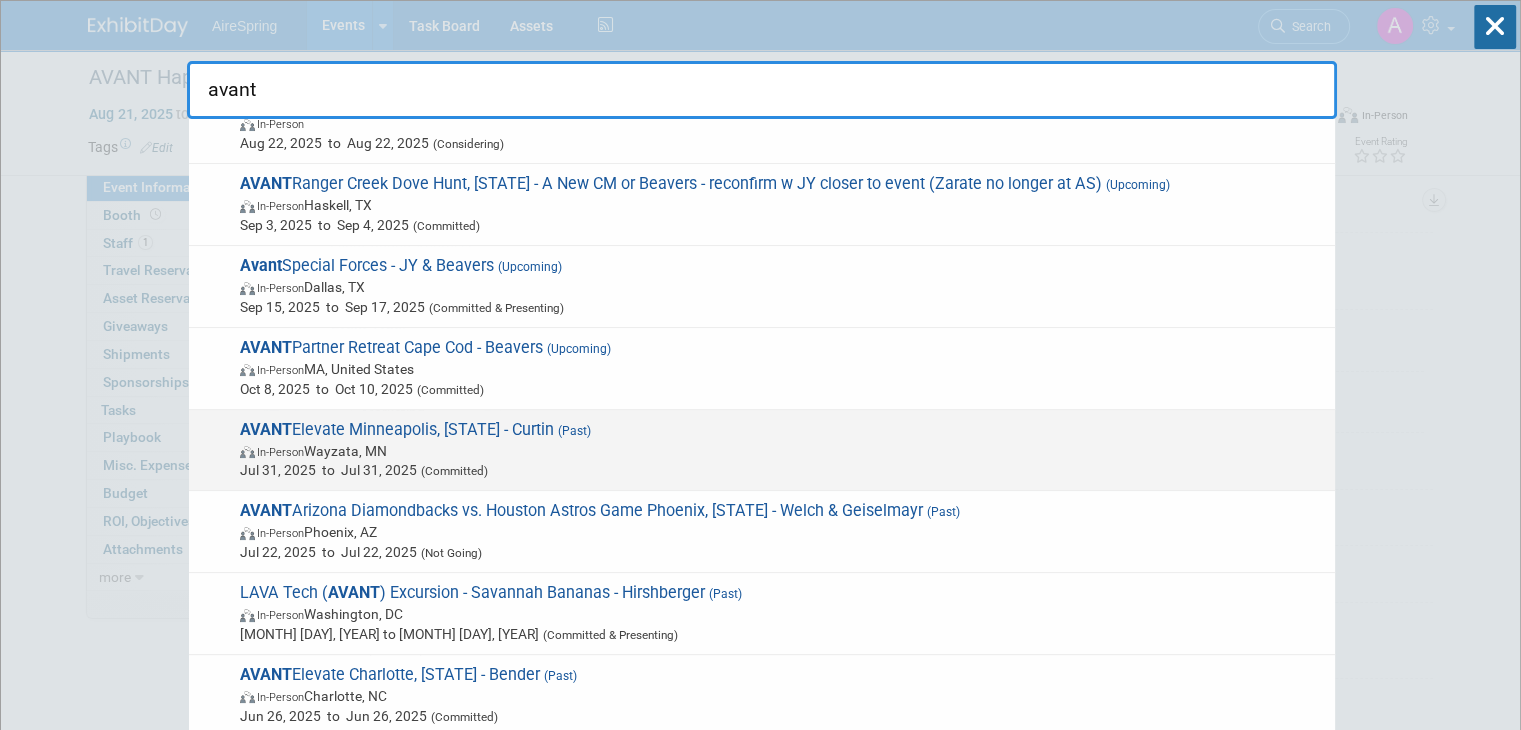 type on "avant" 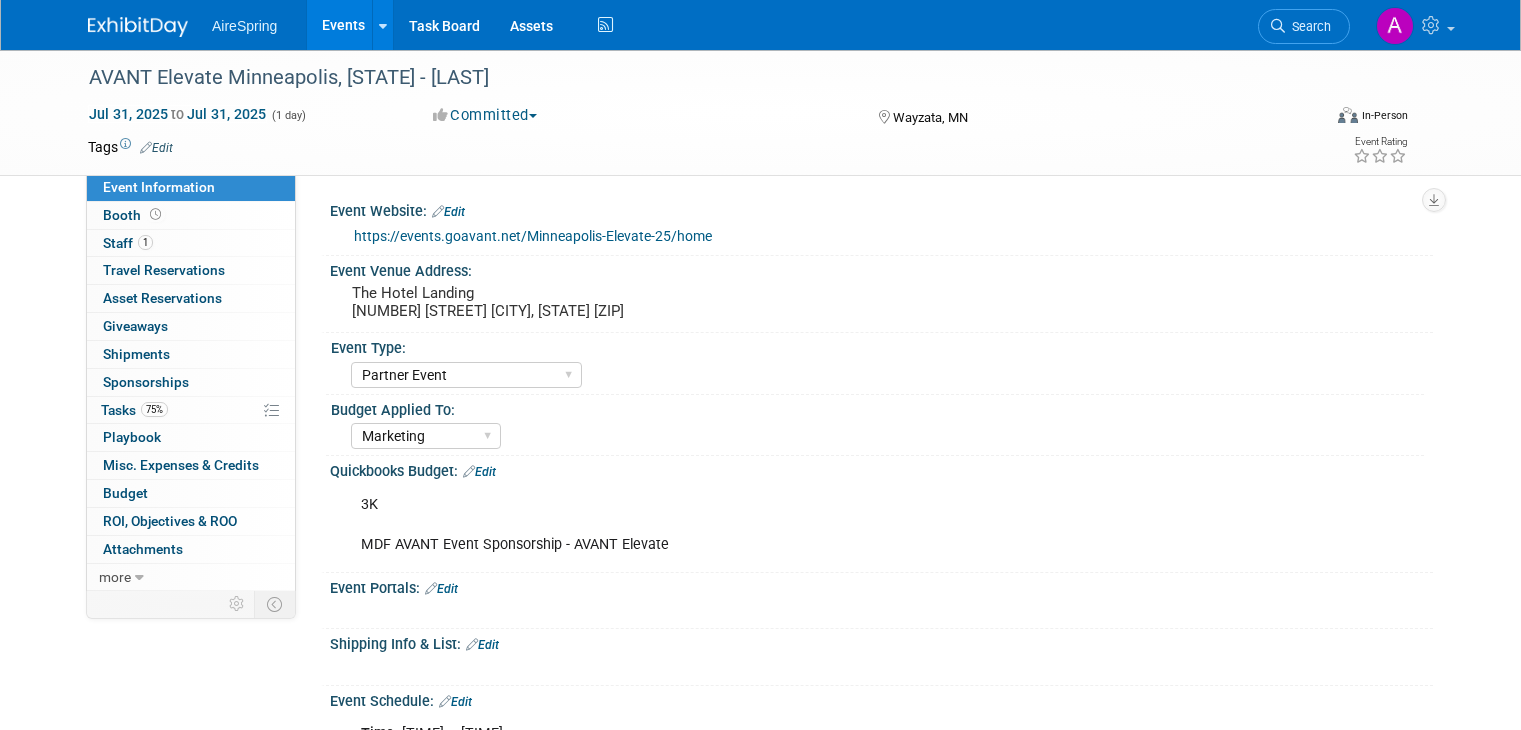 select on "Partner Event" 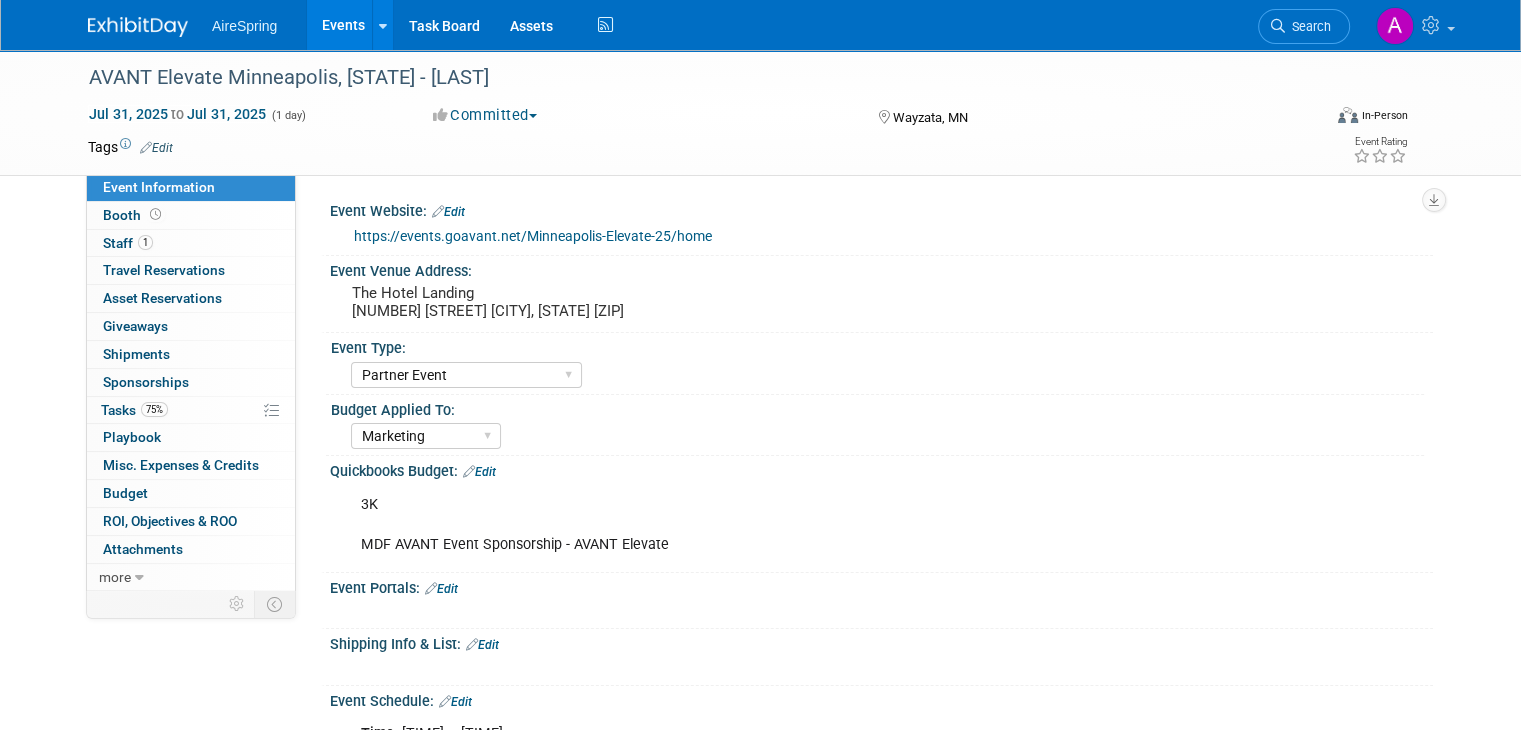 scroll, scrollTop: 0, scrollLeft: 0, axis: both 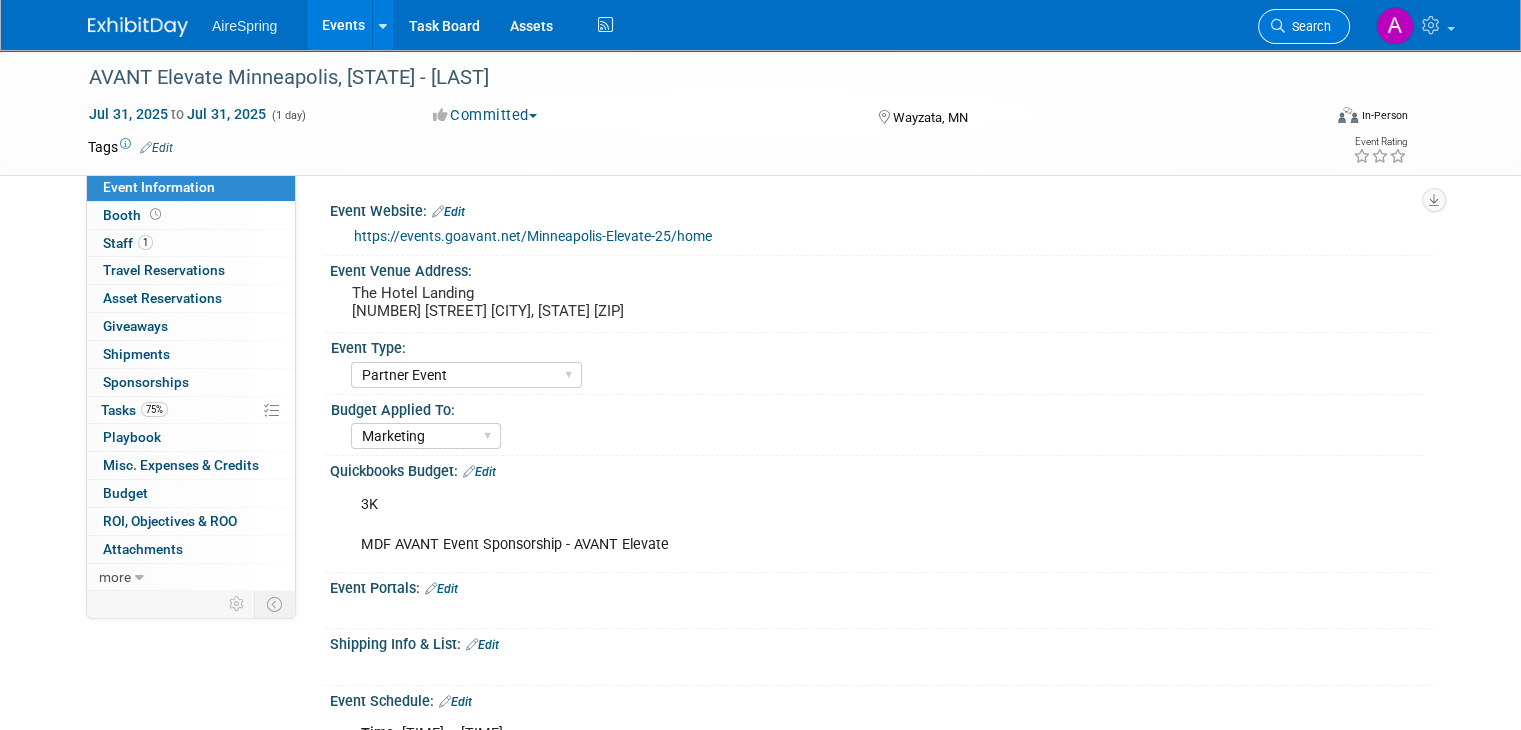 click on "Search" at bounding box center (1308, 26) 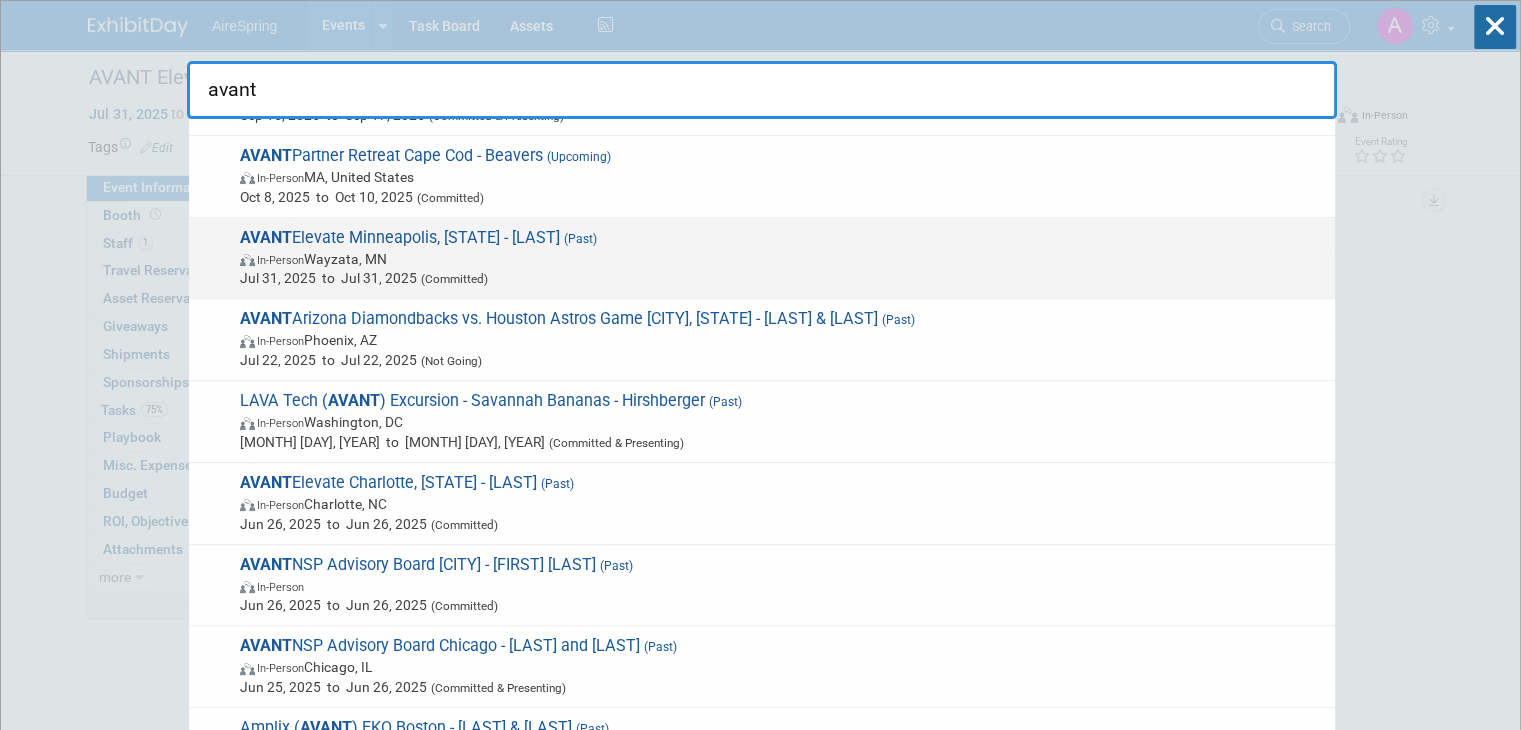 scroll, scrollTop: 400, scrollLeft: 0, axis: vertical 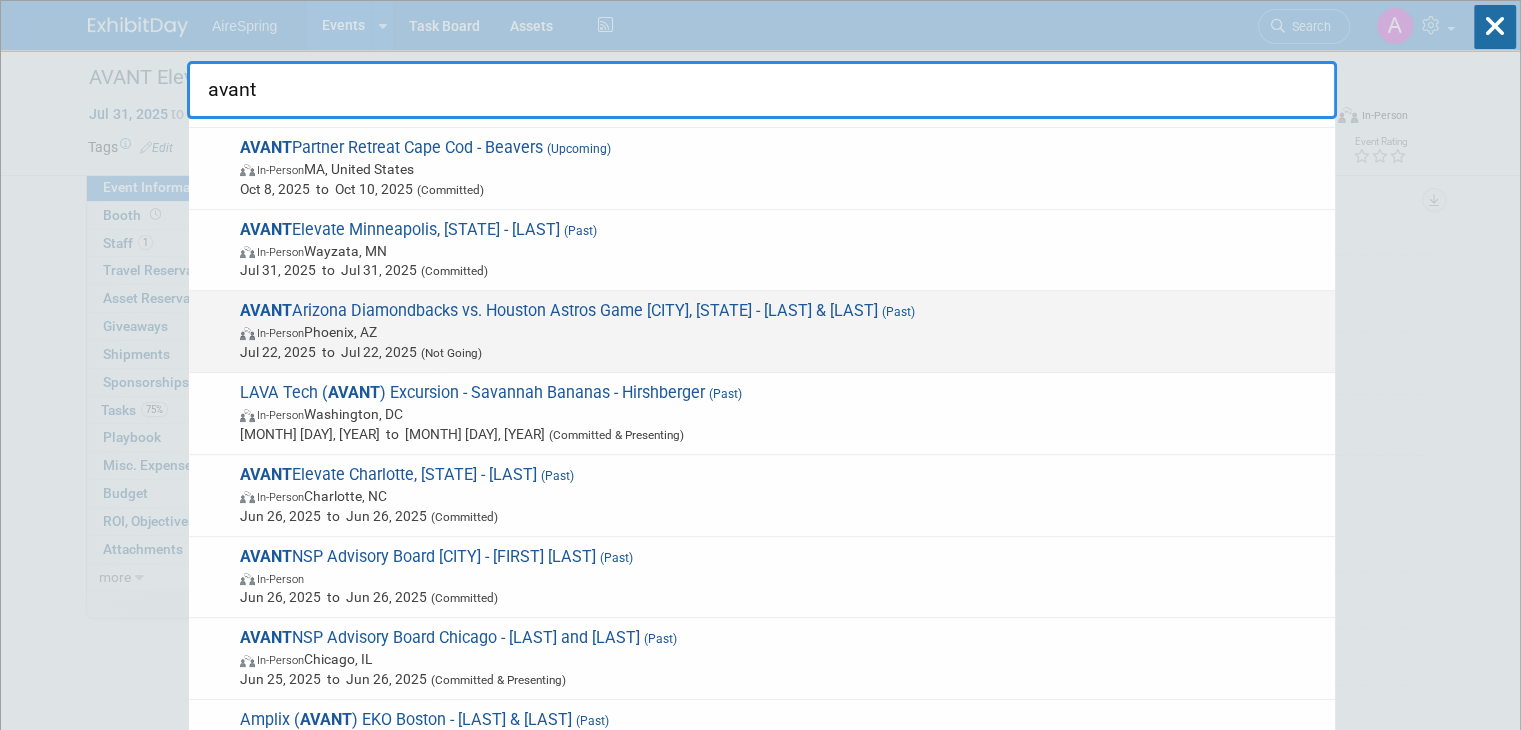 type on "avant" 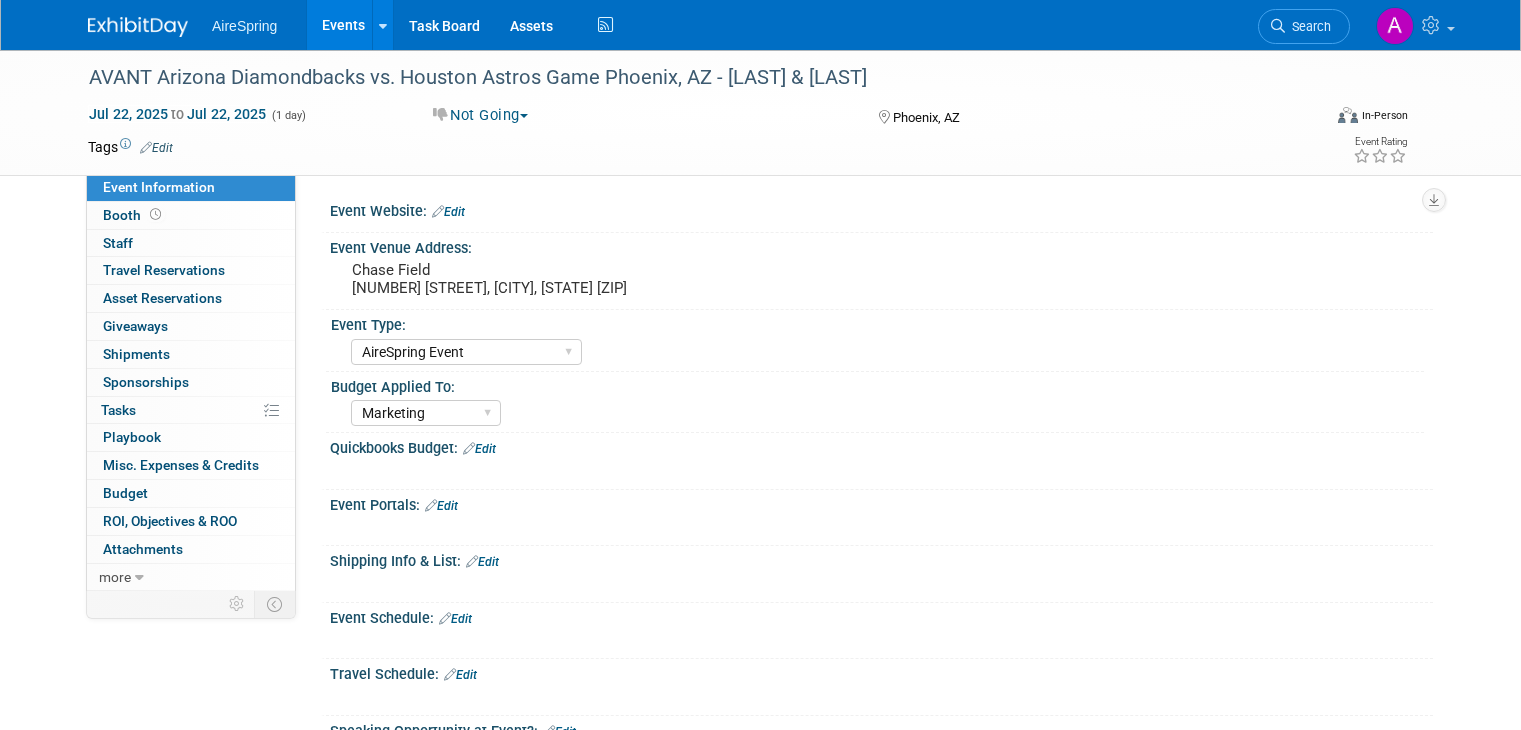 select on "AireSpring Event" 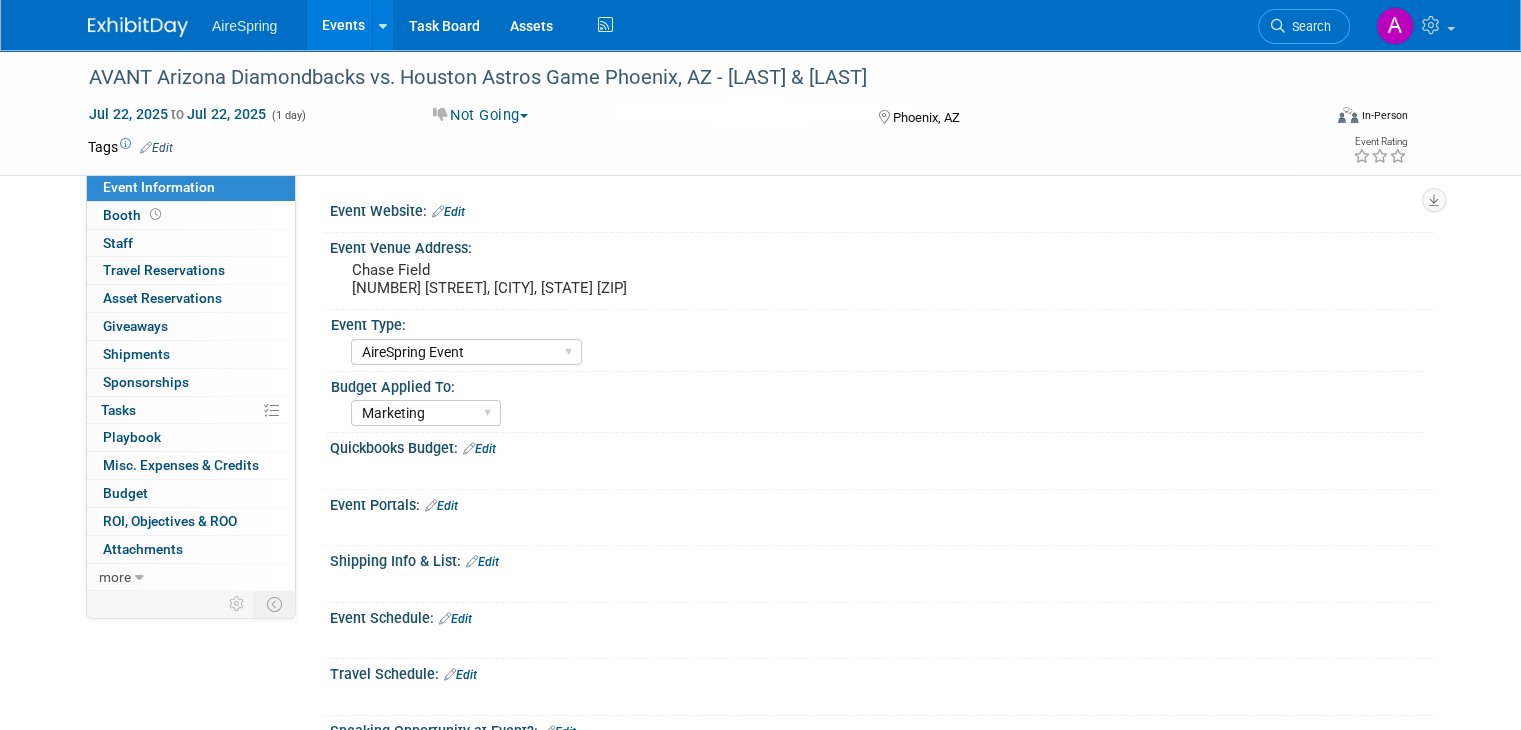 scroll, scrollTop: 0, scrollLeft: 0, axis: both 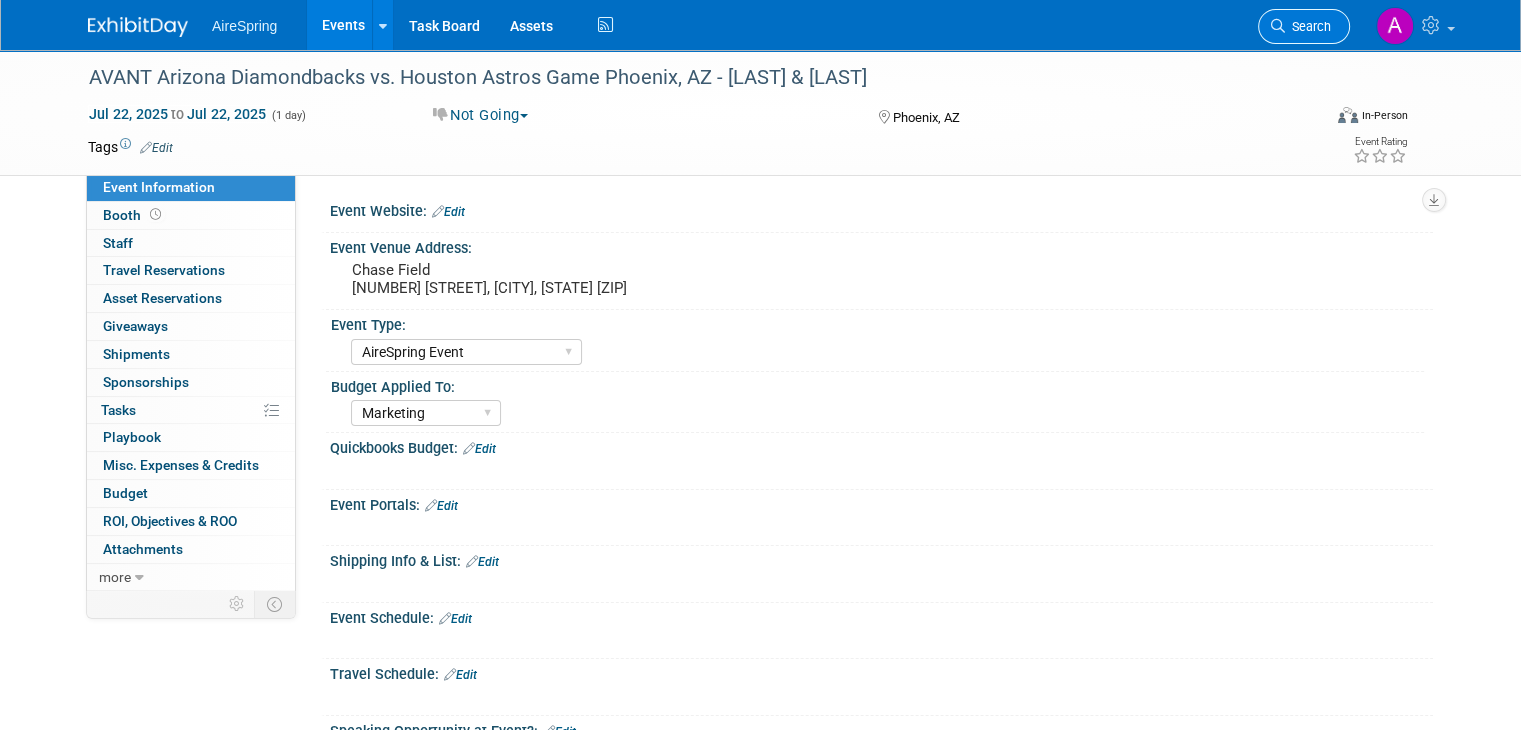 click on "Search" at bounding box center (1308, 26) 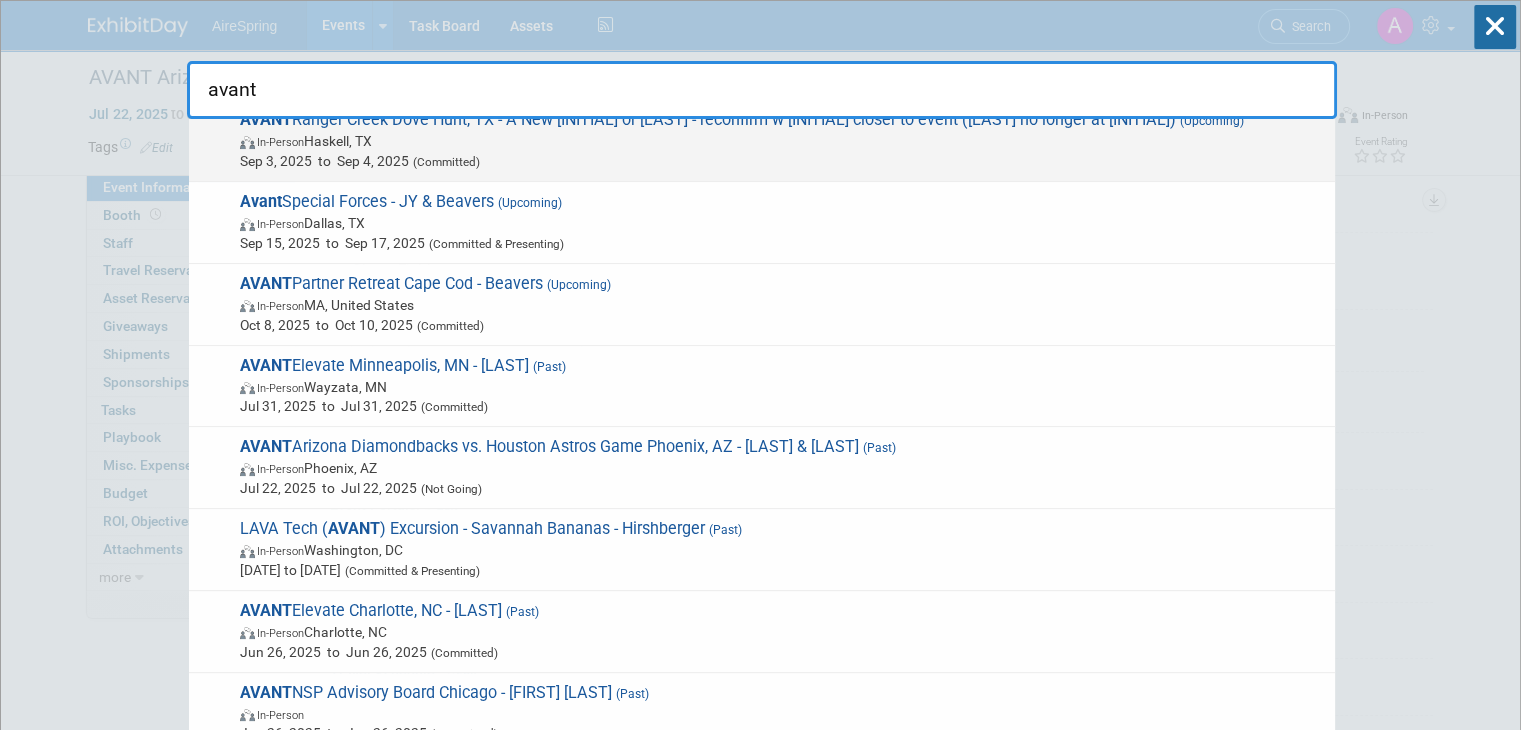 scroll, scrollTop: 300, scrollLeft: 0, axis: vertical 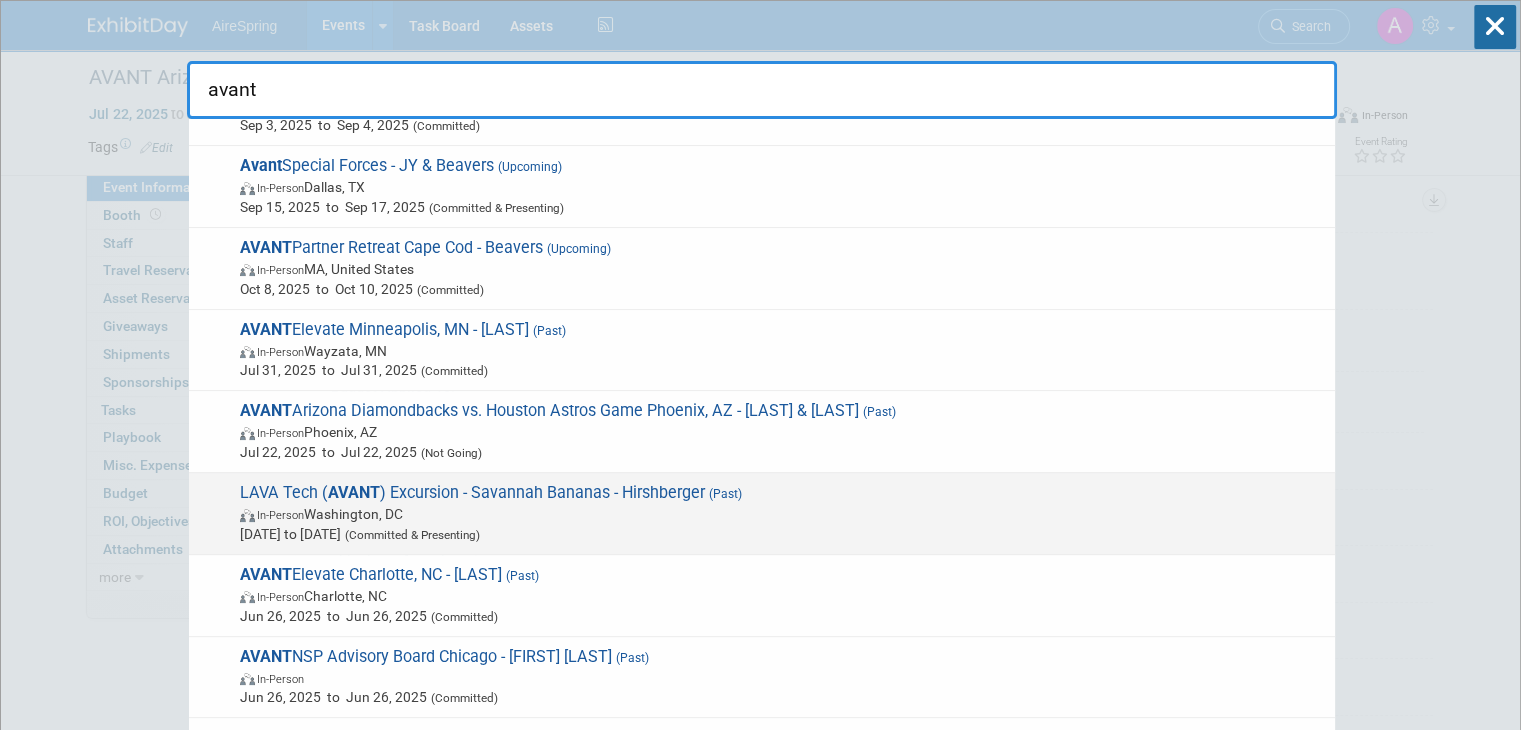 type on "avant" 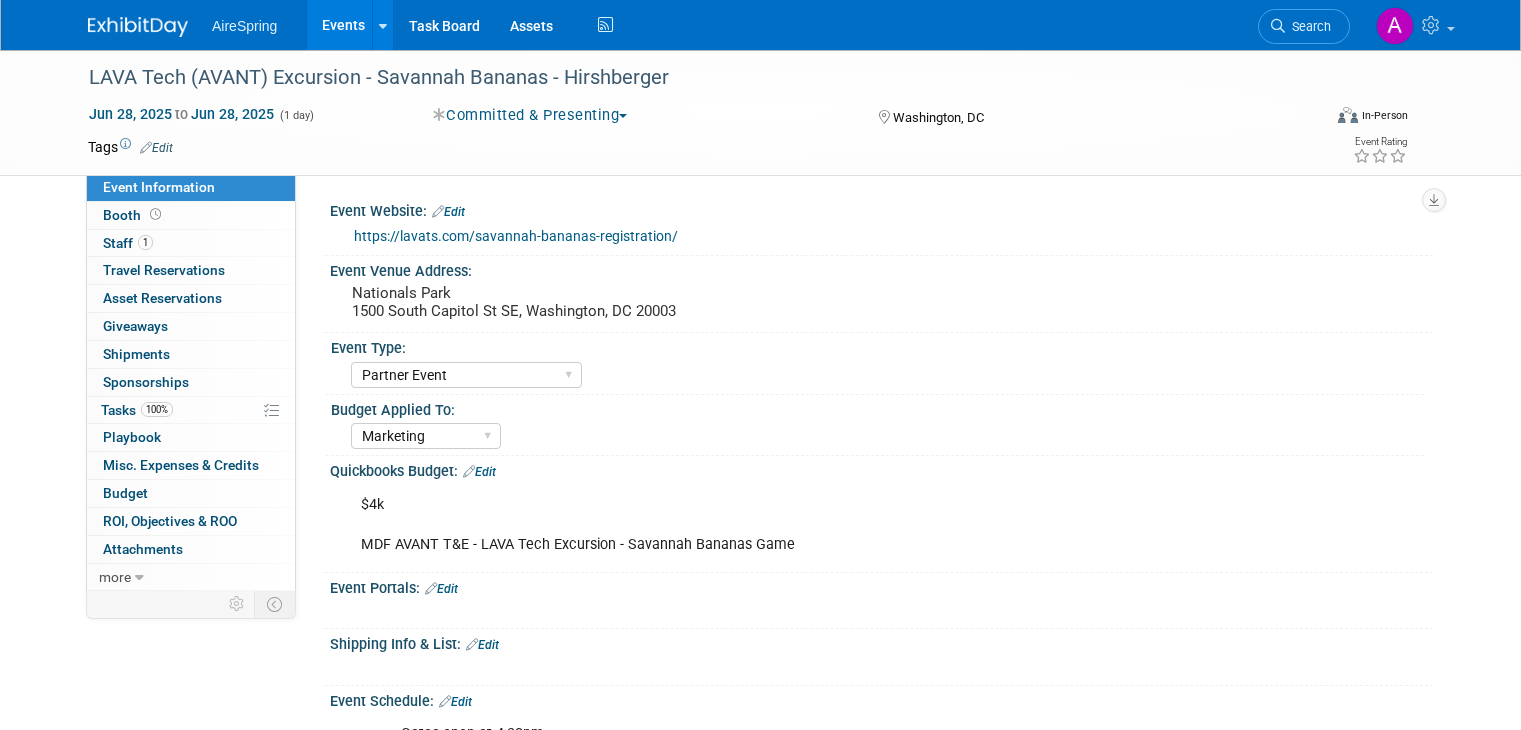 select on "Partner Event" 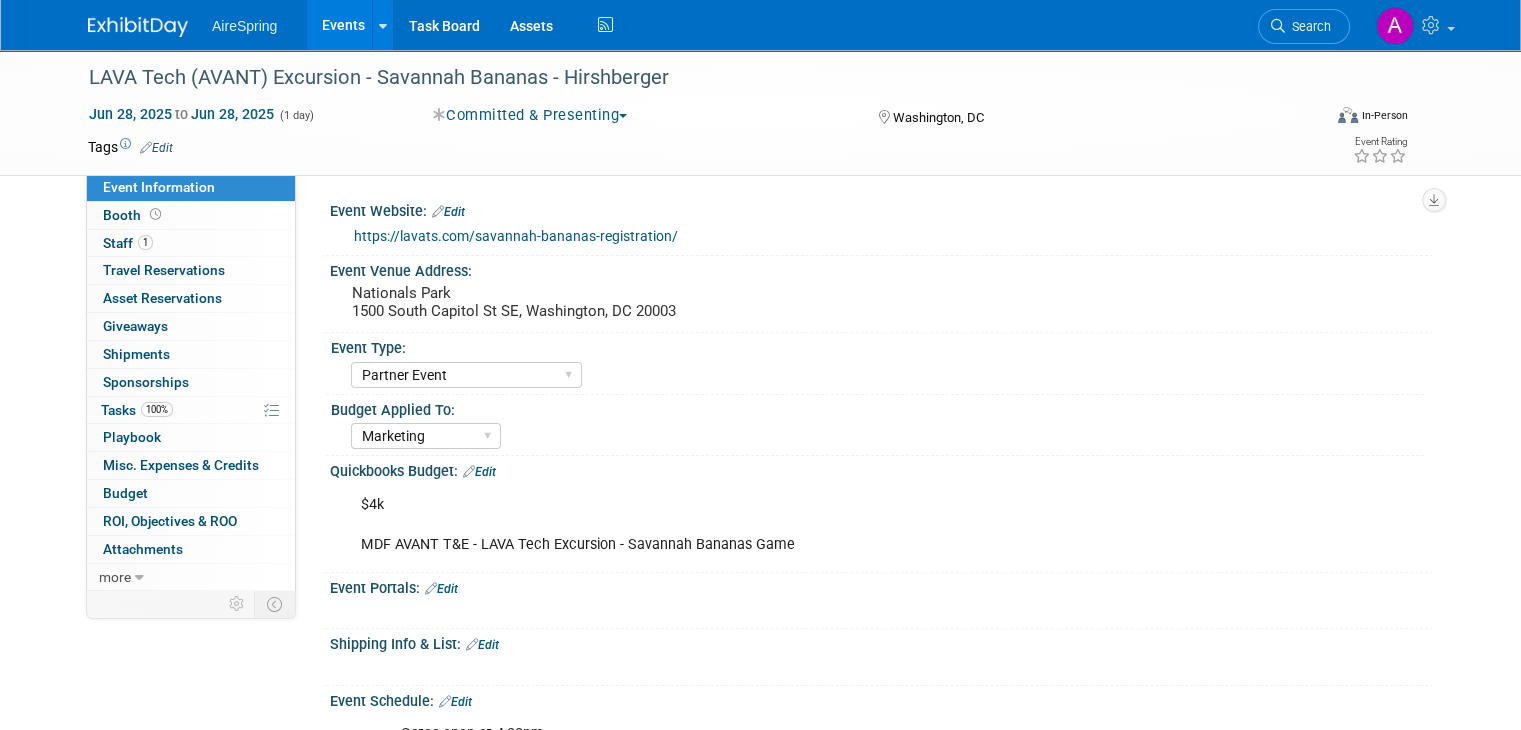 scroll, scrollTop: 0, scrollLeft: 0, axis: both 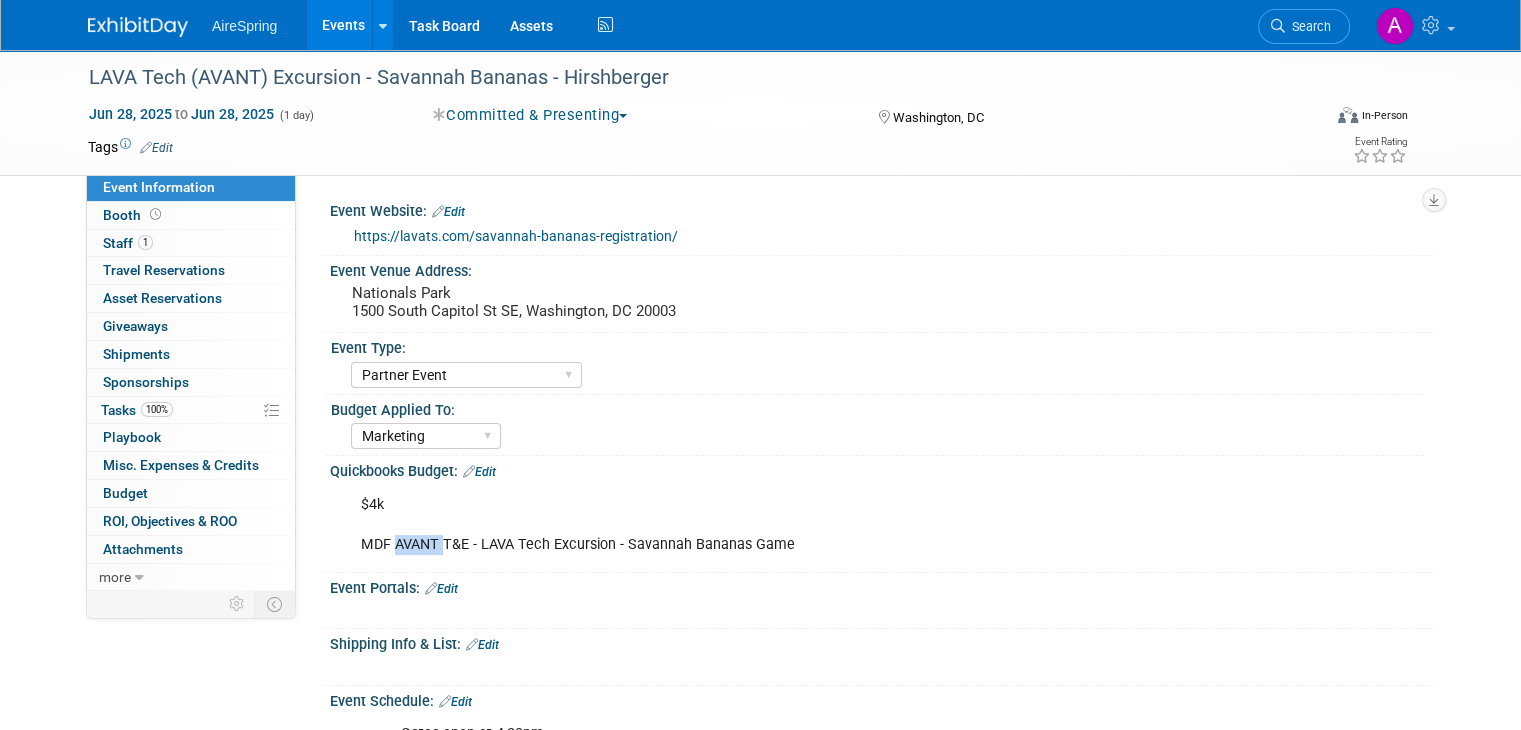 click on "$4k MDF AVANT T&E - LAVA Tech Excursion - Savannah Bananas Game" at bounding box center (783, 525) 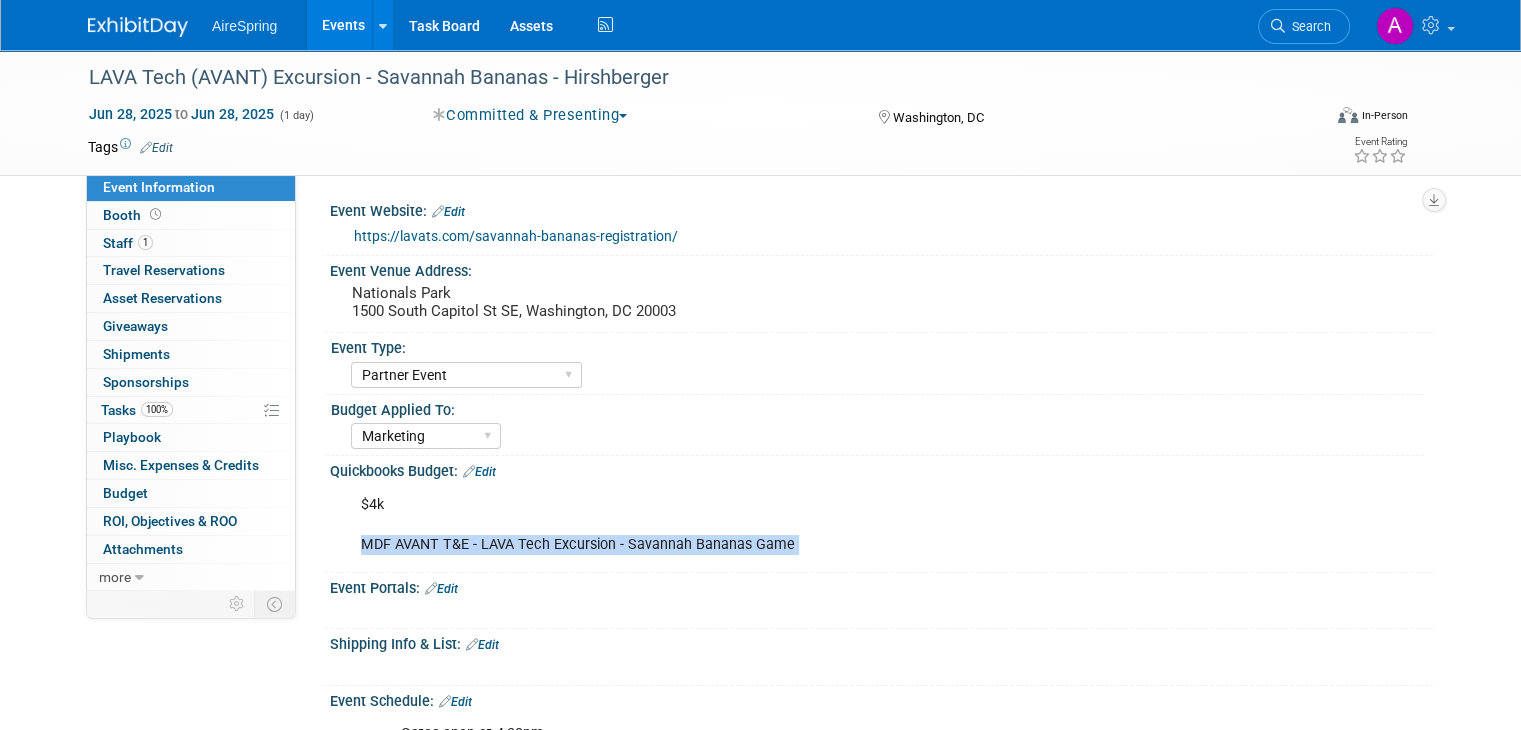 click on "$4k MDF AVANT T&E - LAVA Tech Excursion - Savannah Bananas Game" at bounding box center [783, 525] 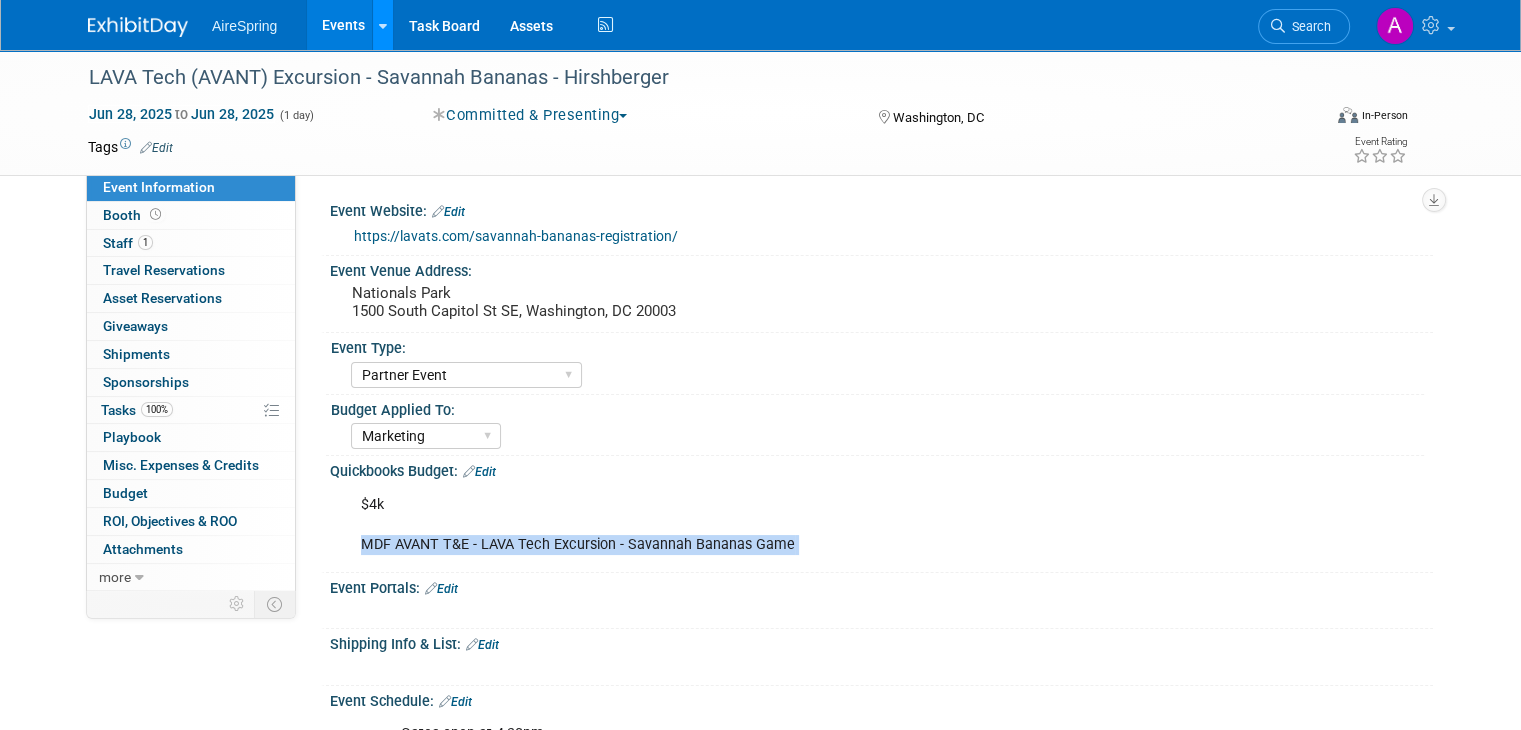 click at bounding box center [383, 26] 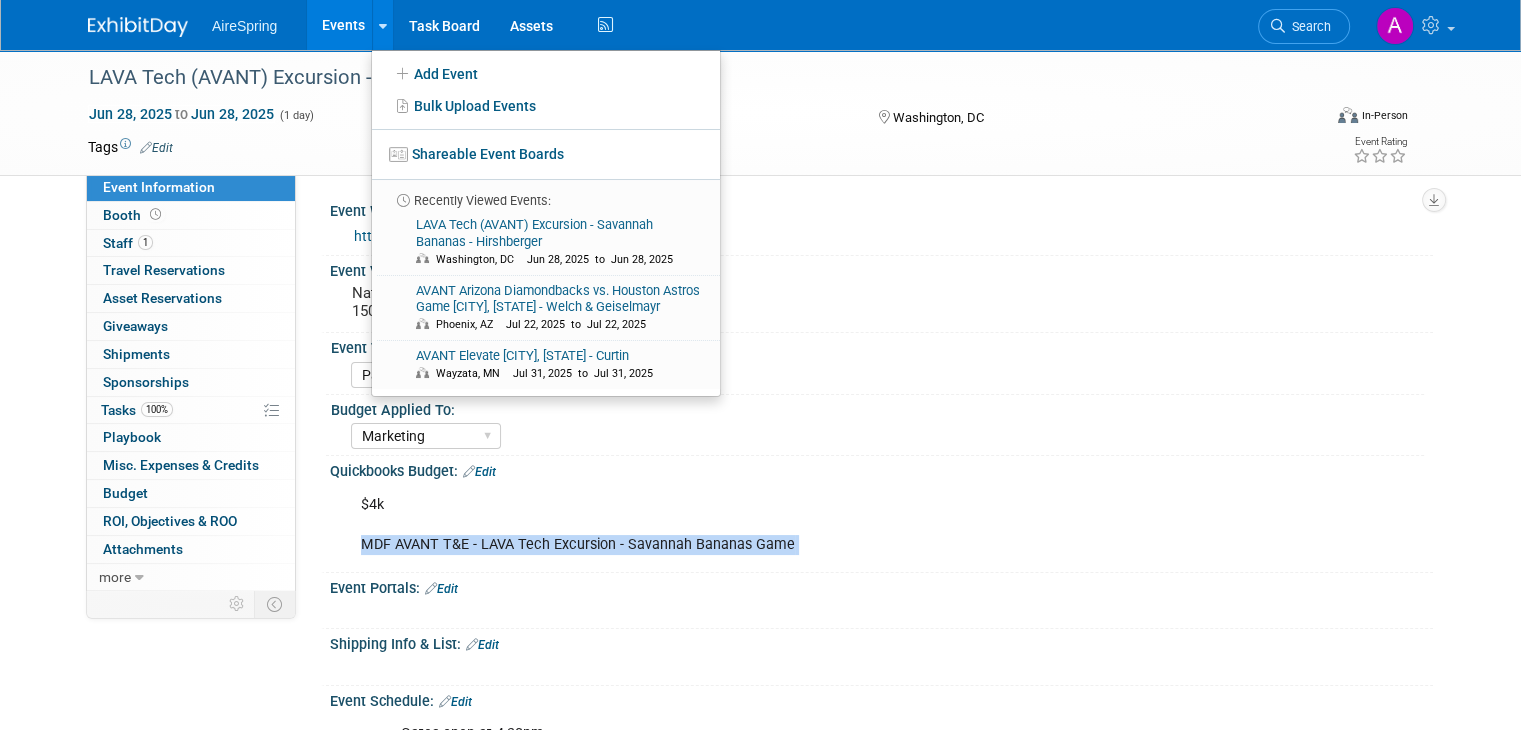 click on "Events" at bounding box center (343, 25) 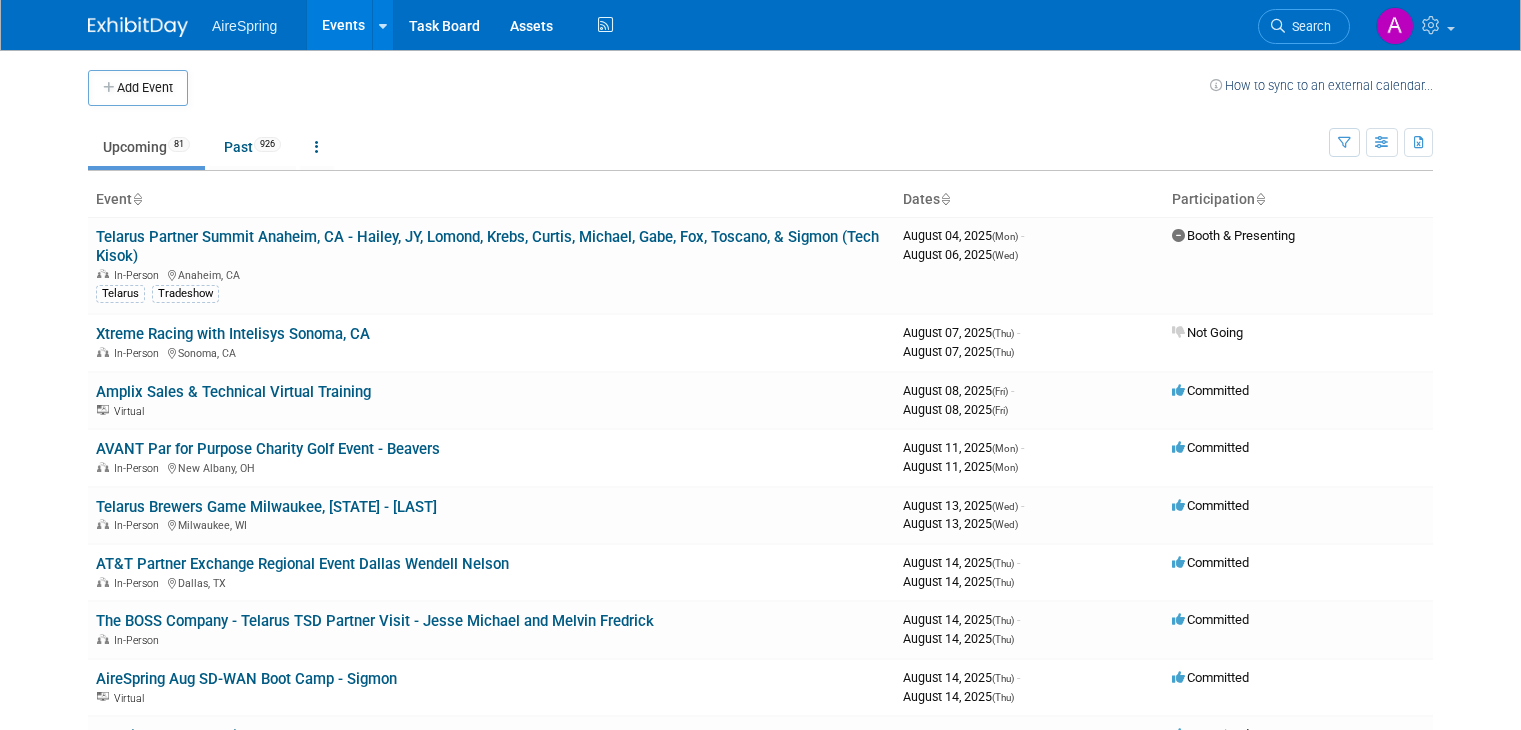 scroll, scrollTop: 0, scrollLeft: 0, axis: both 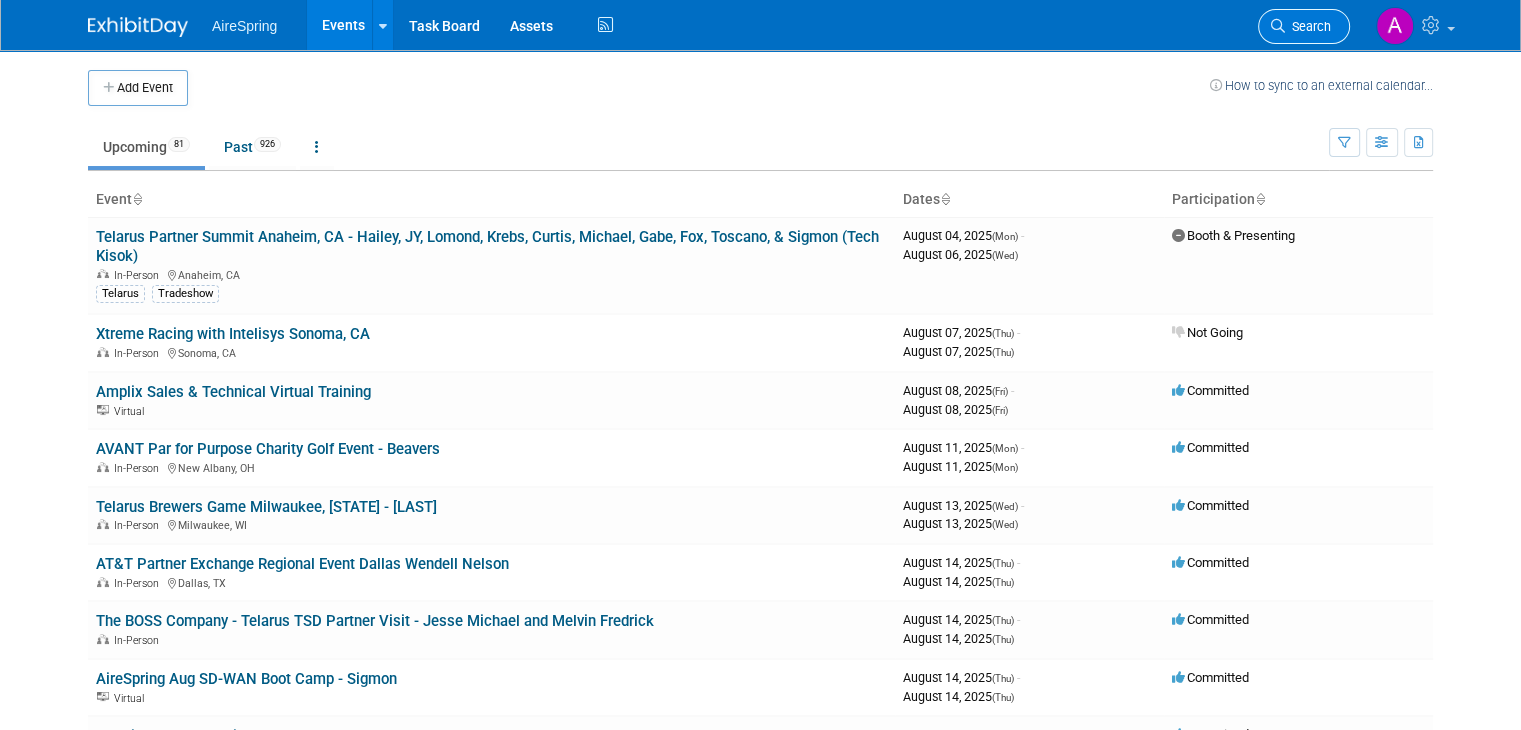 click on "Search" at bounding box center [1304, 26] 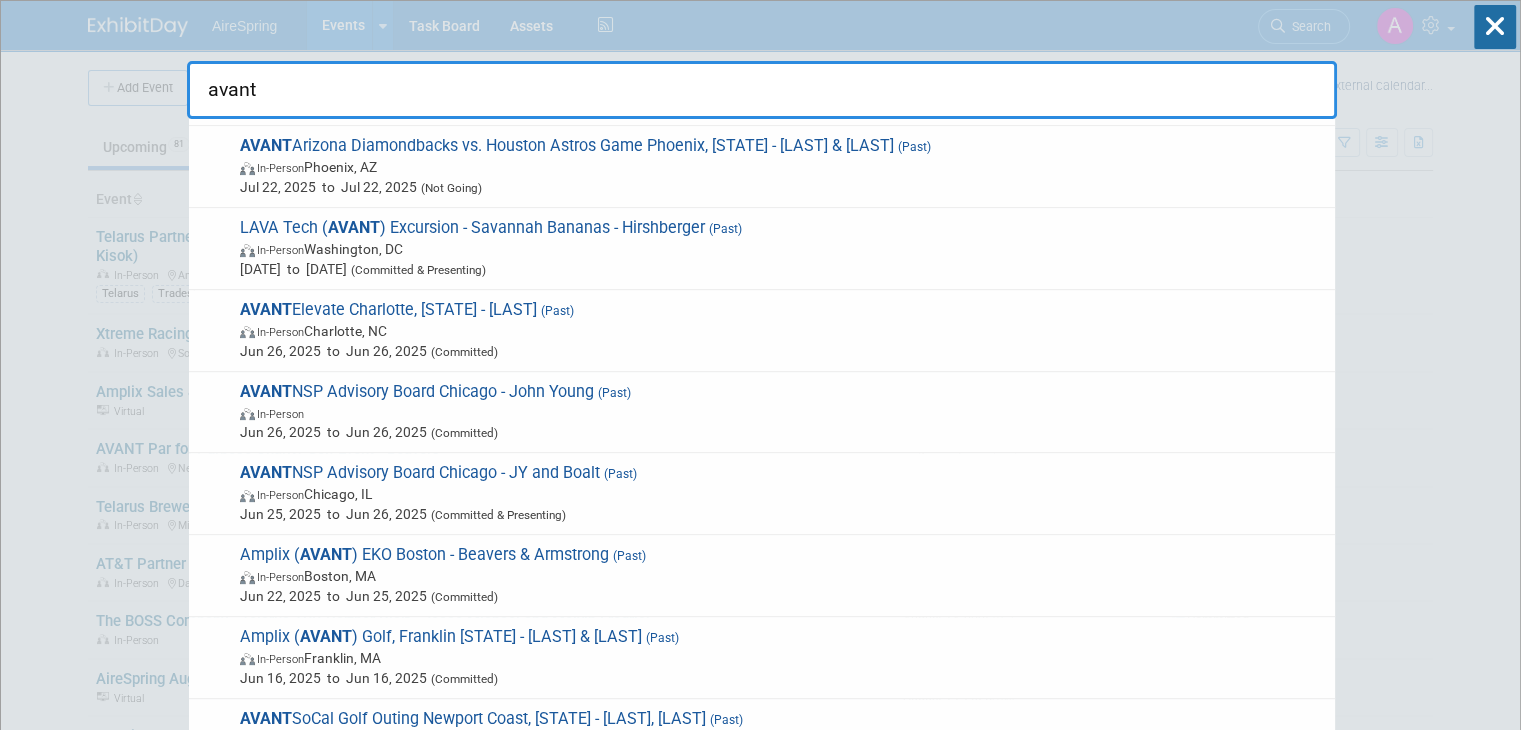 scroll, scrollTop: 600, scrollLeft: 0, axis: vertical 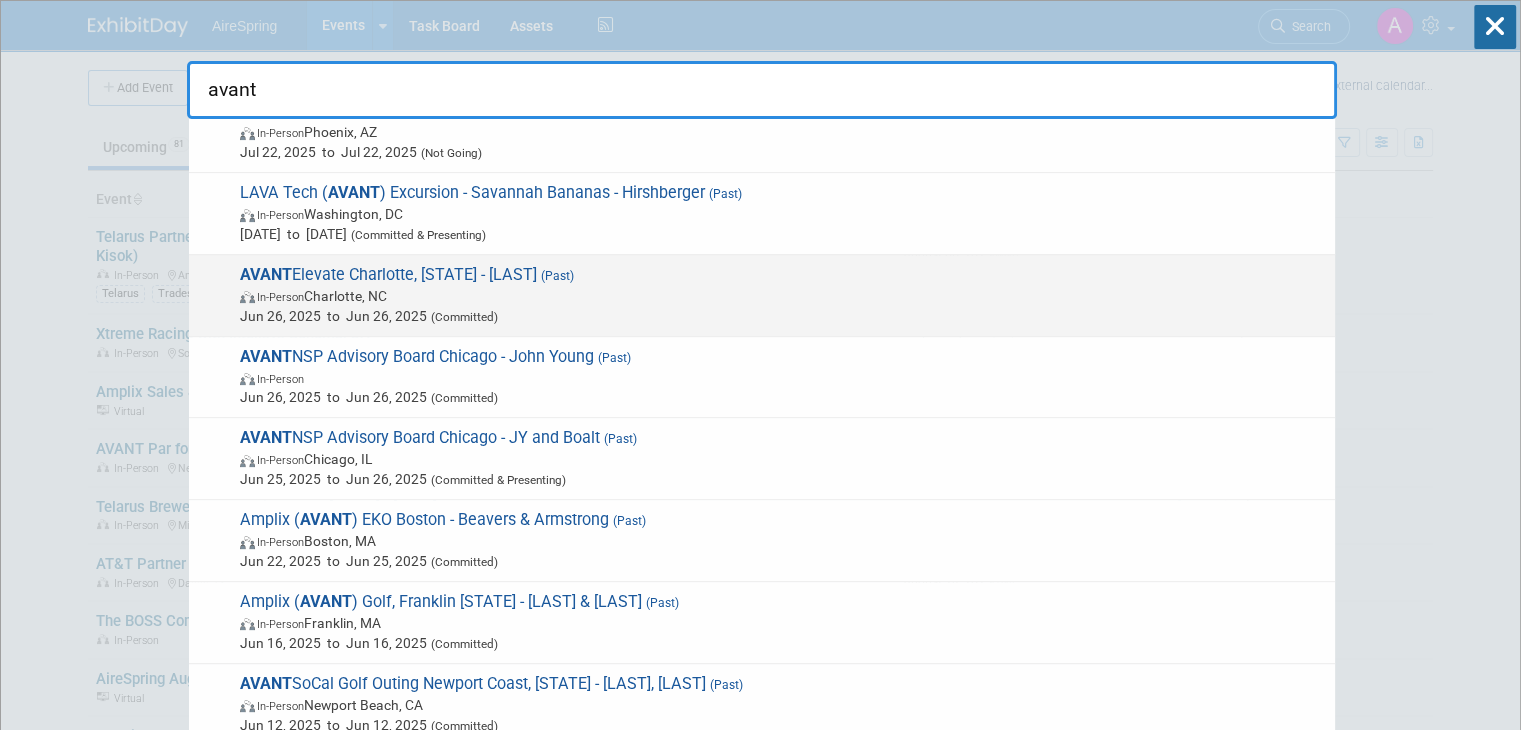 type on "avant" 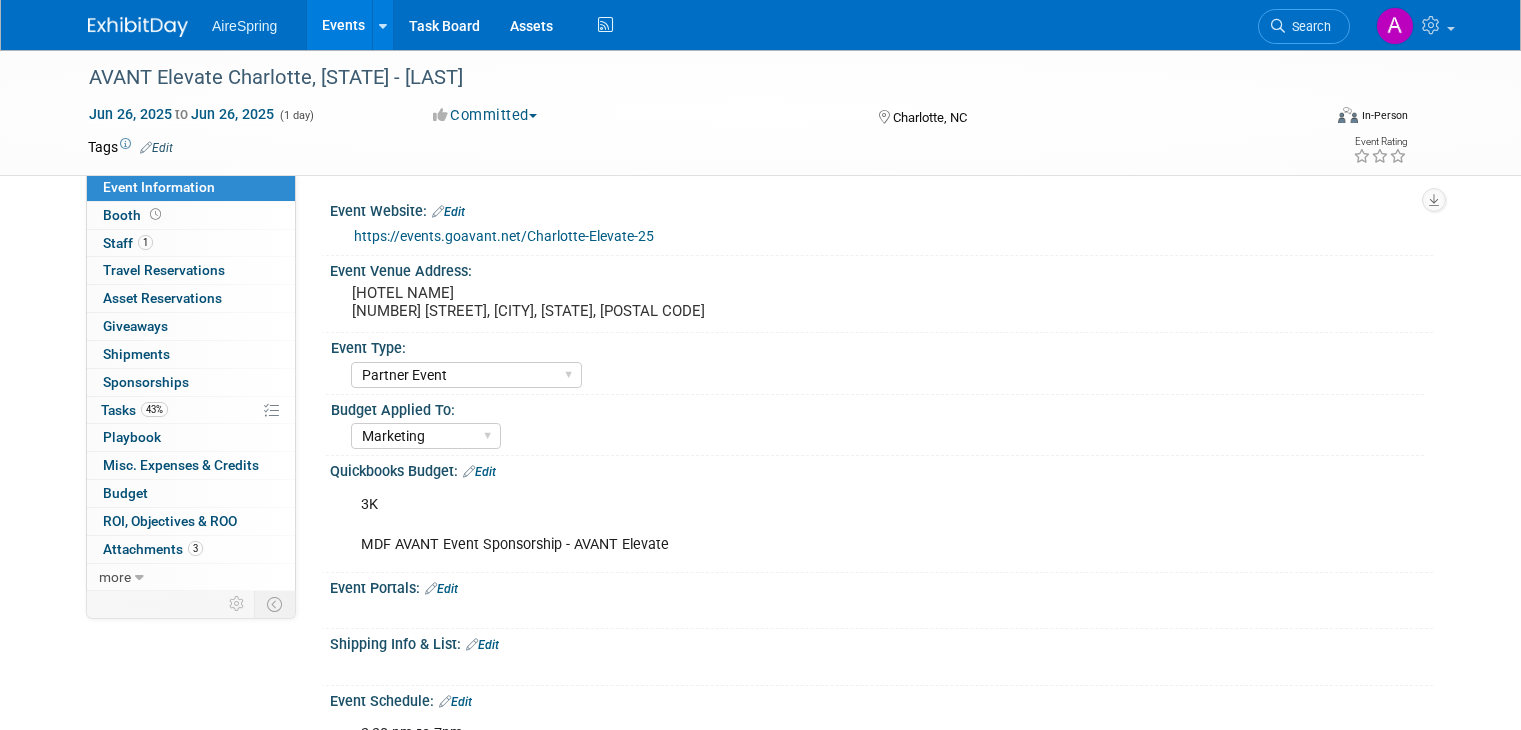 select on "Partner Event" 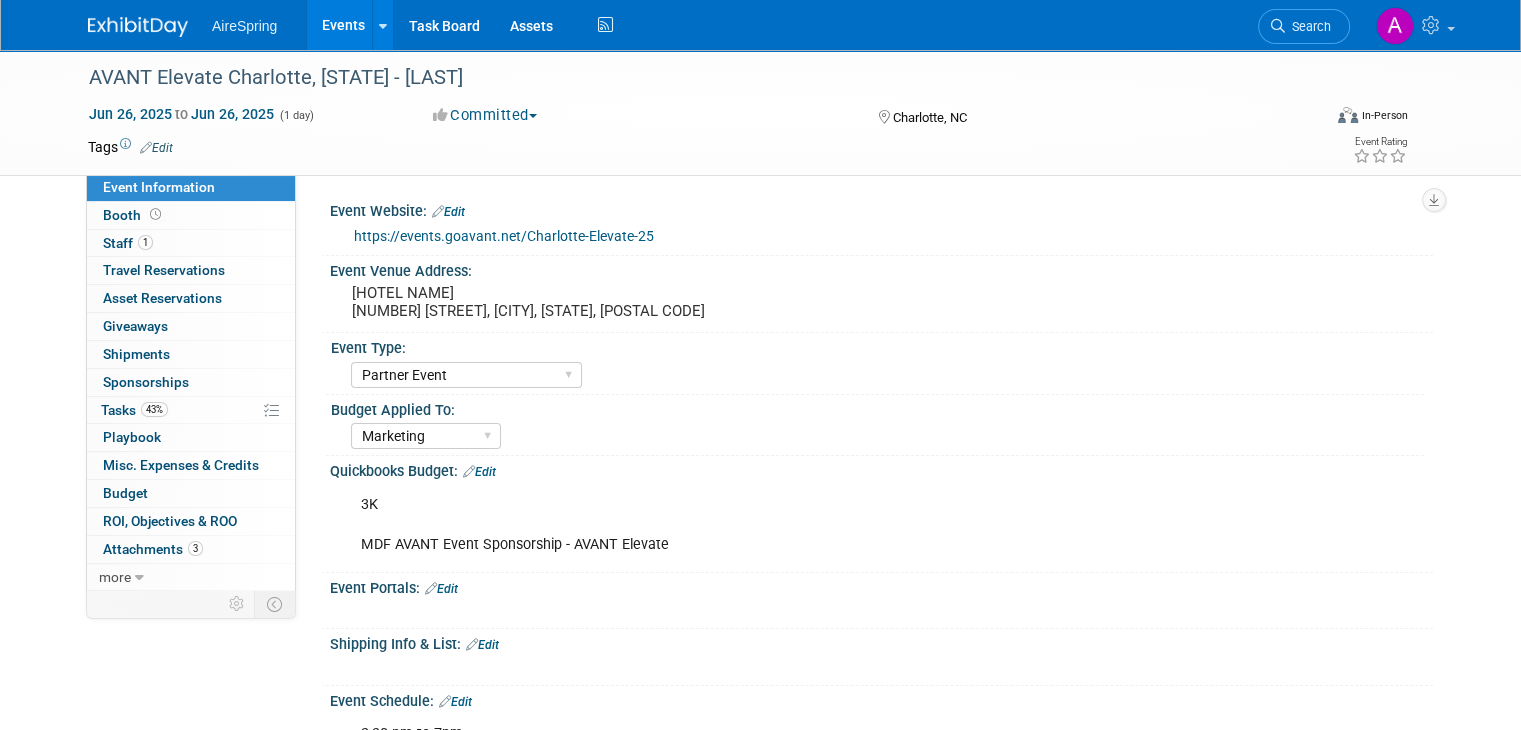 scroll, scrollTop: 0, scrollLeft: 0, axis: both 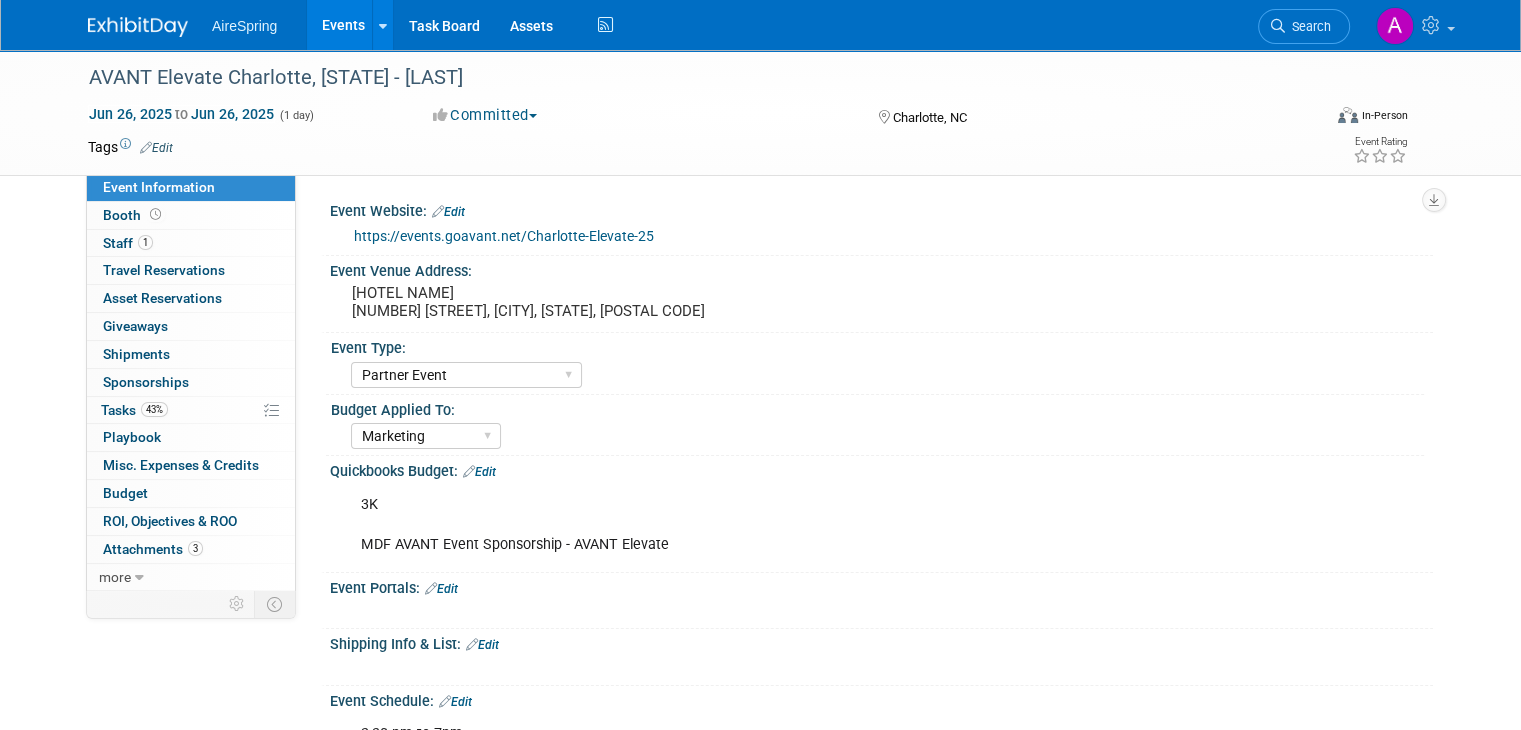 click on "Events" at bounding box center (343, 25) 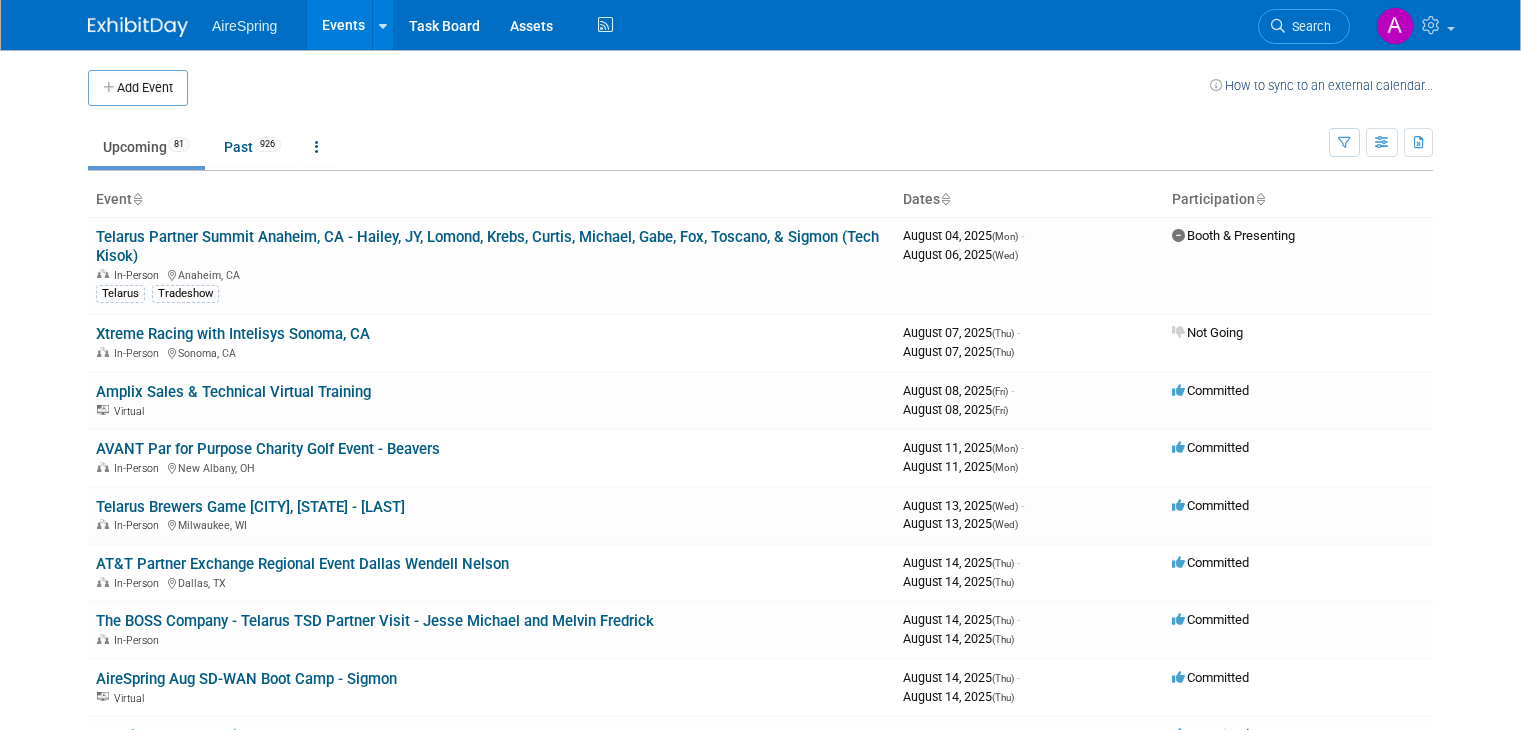 scroll, scrollTop: 0, scrollLeft: 0, axis: both 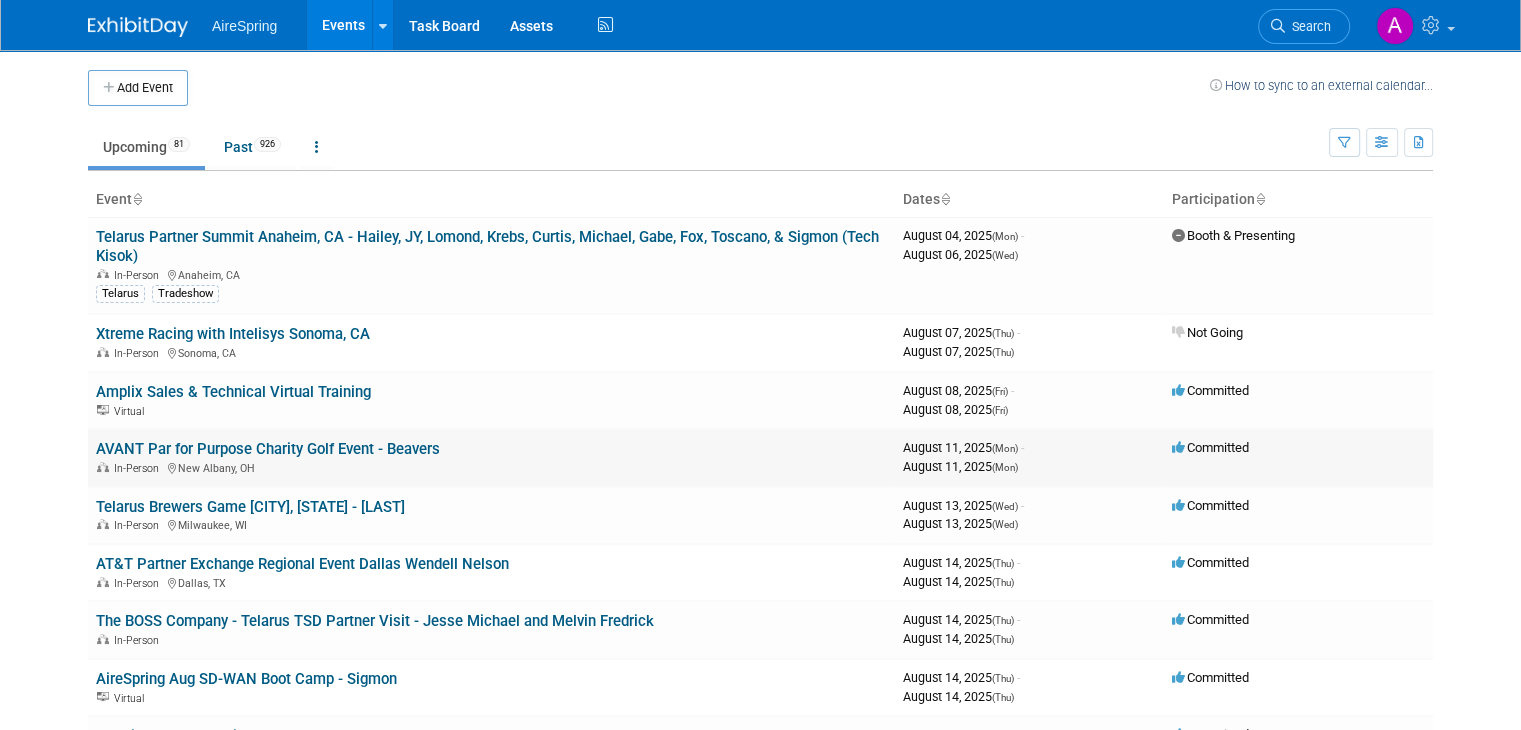 click on "AVANT Par for Purpose Charity Golf Event - Beavers" at bounding box center [268, 449] 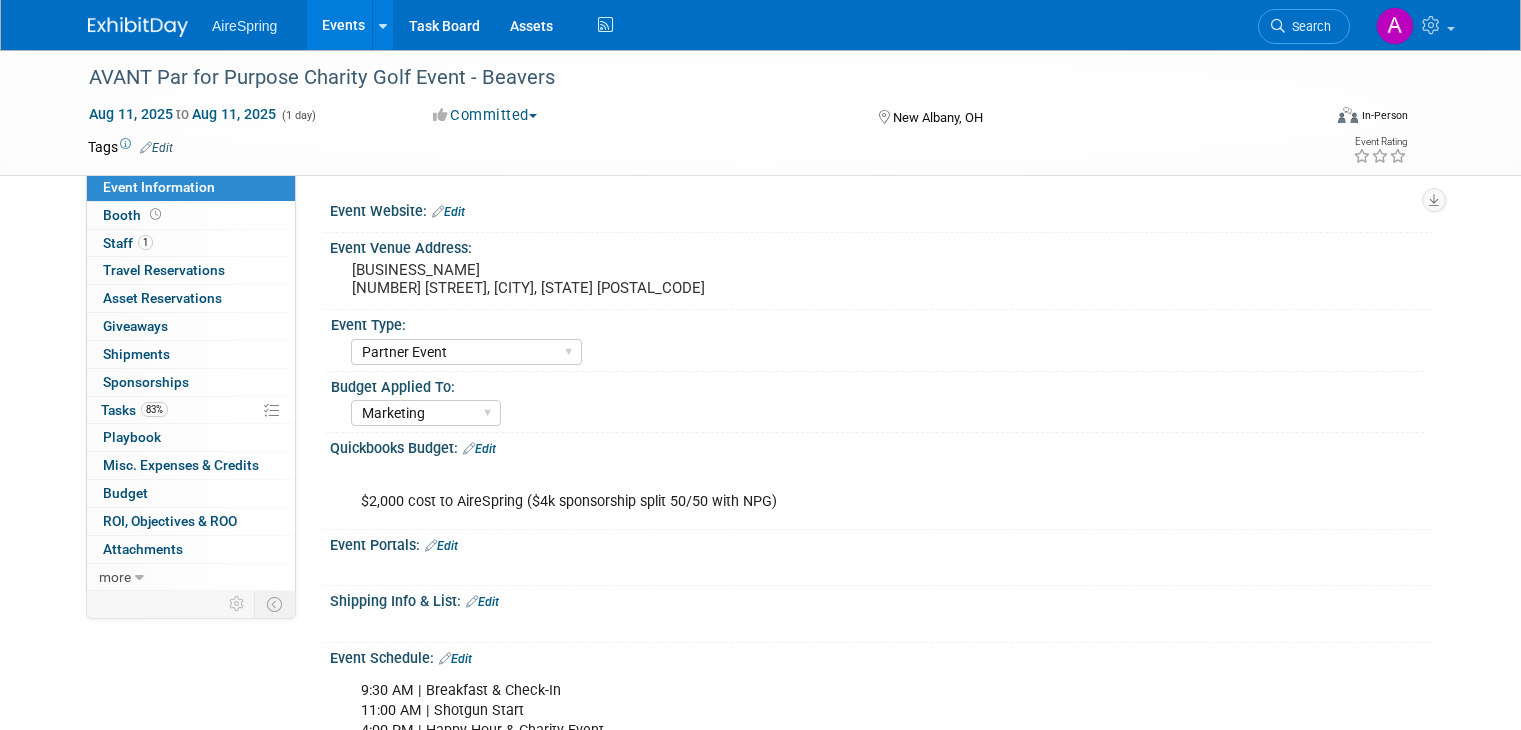 select on "Partner Event" 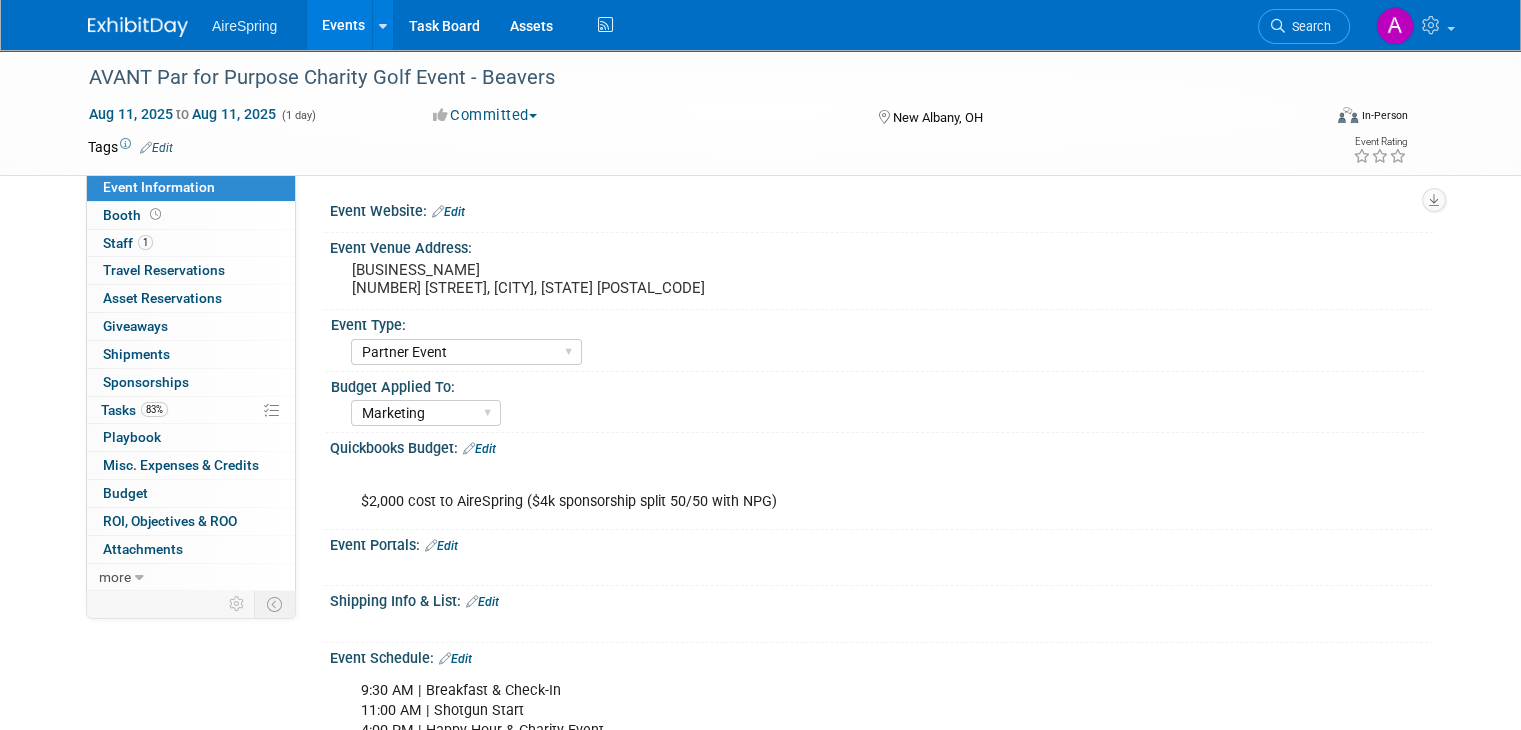 scroll, scrollTop: 0, scrollLeft: 0, axis: both 